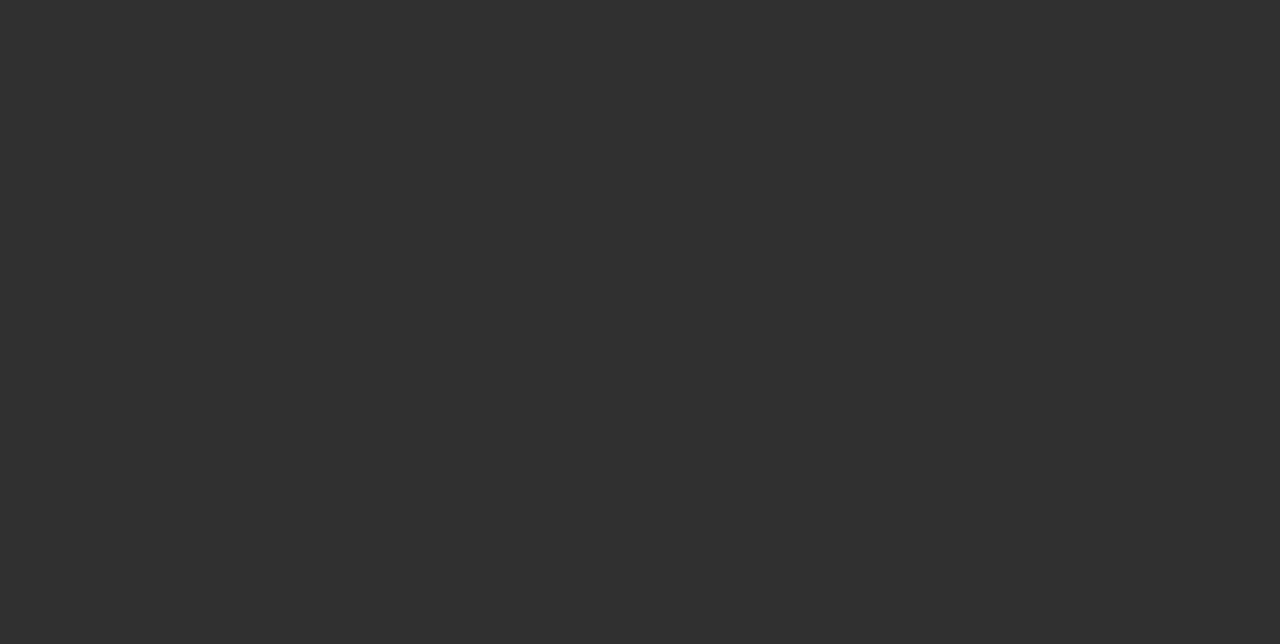 scroll, scrollTop: 0, scrollLeft: 0, axis: both 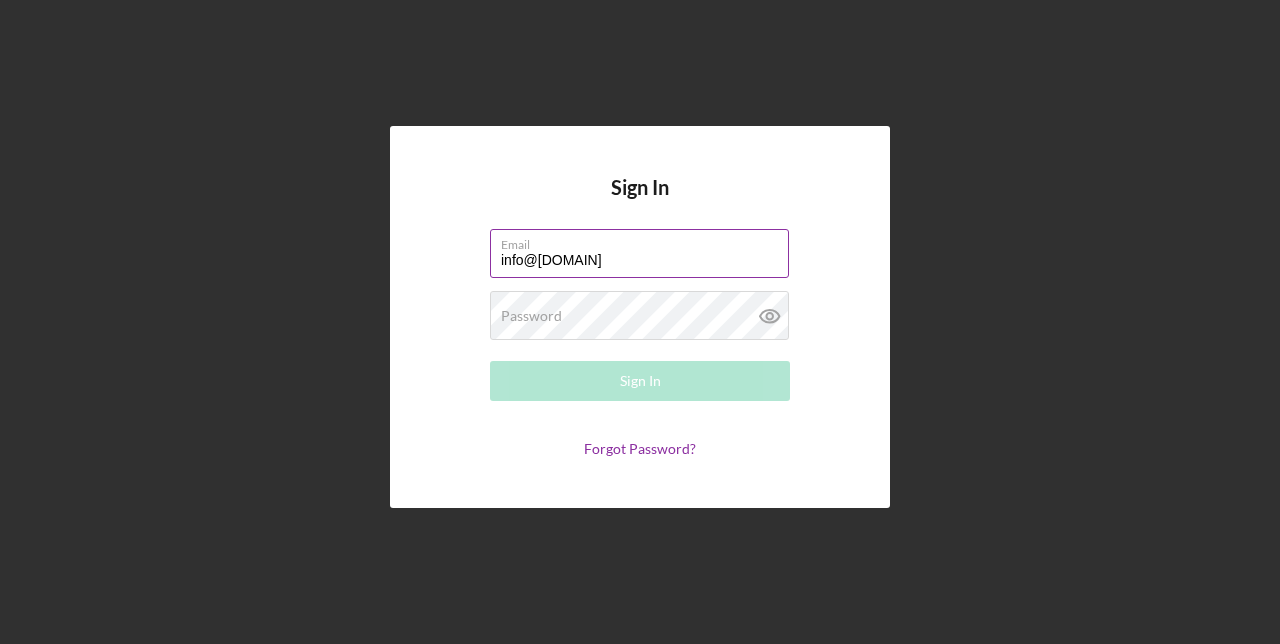 type on "info@[DOMAIN]" 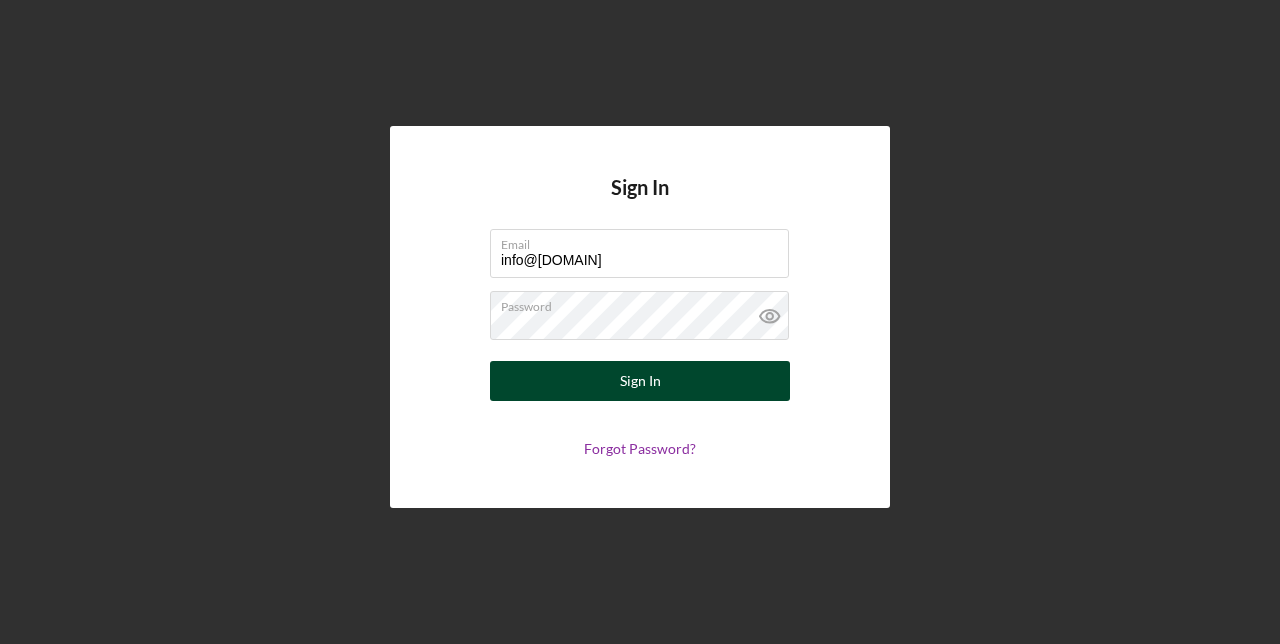 click on "Sign In" at bounding box center [640, 381] 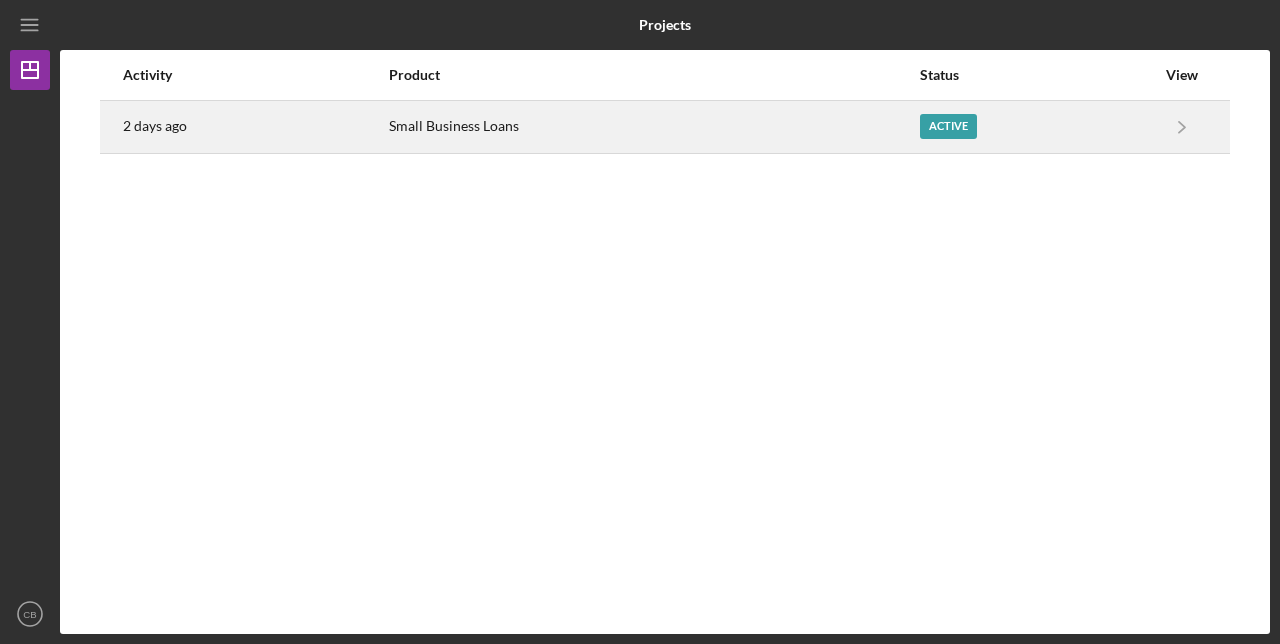 click on "Small Business Loans" at bounding box center (653, 127) 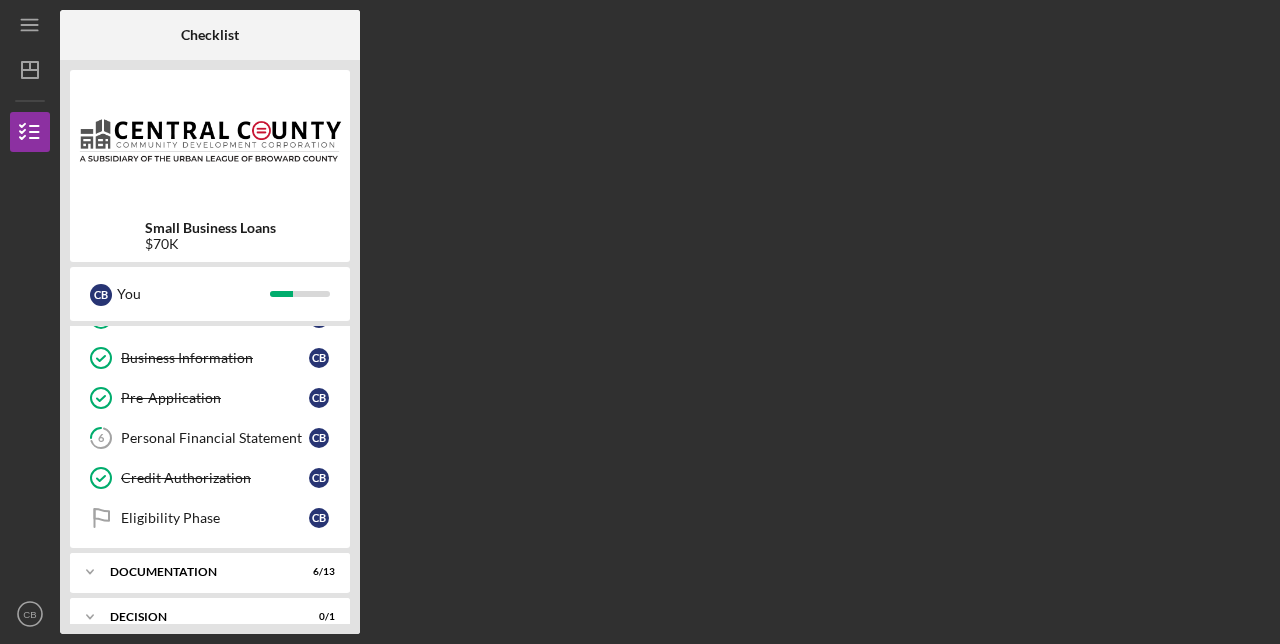 scroll, scrollTop: 147, scrollLeft: 0, axis: vertical 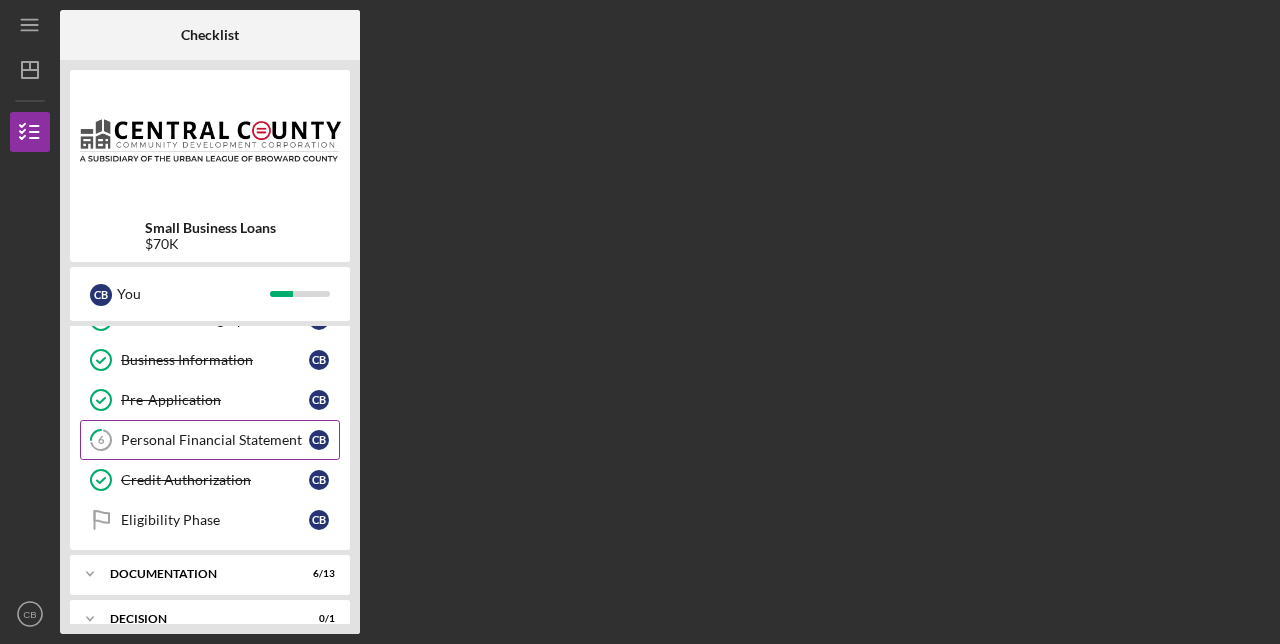 click on "Personal Financial Statement" at bounding box center (215, 440) 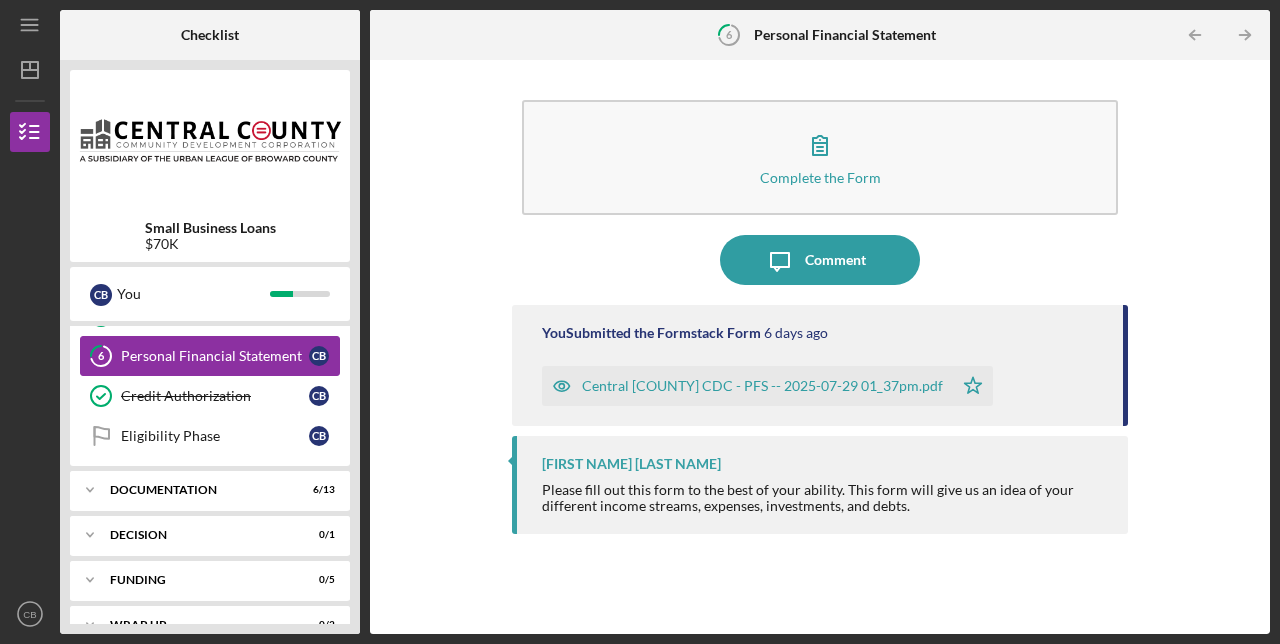 scroll, scrollTop: 263, scrollLeft: 0, axis: vertical 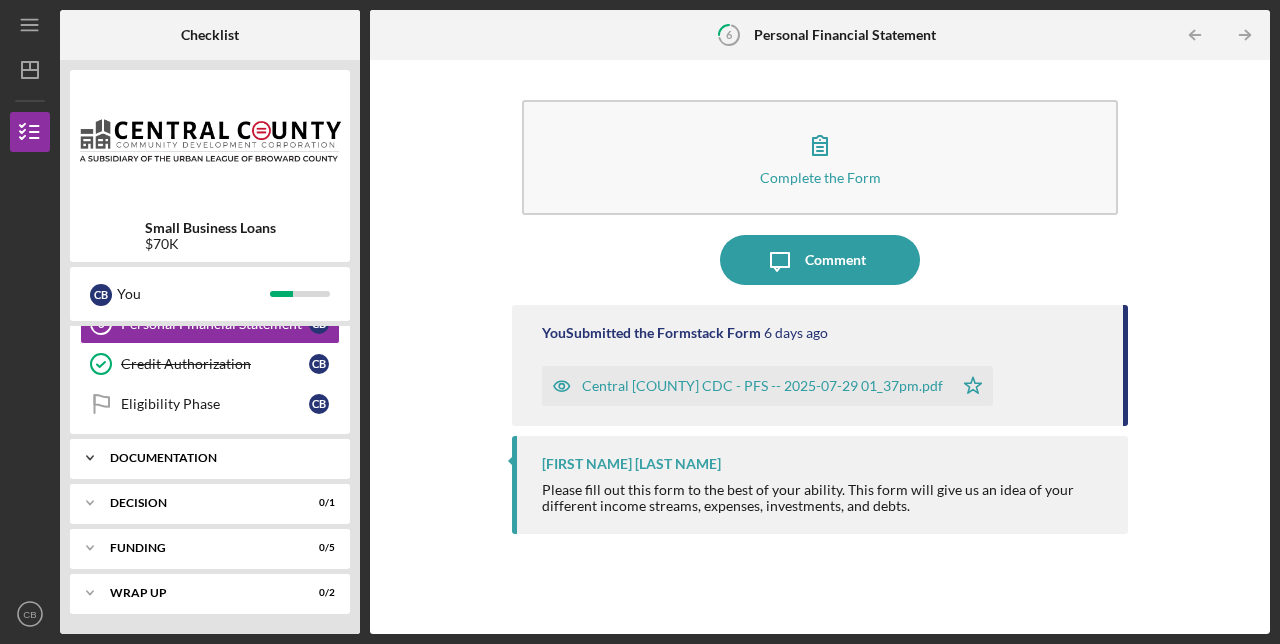click on "Documentation" at bounding box center (217, 458) 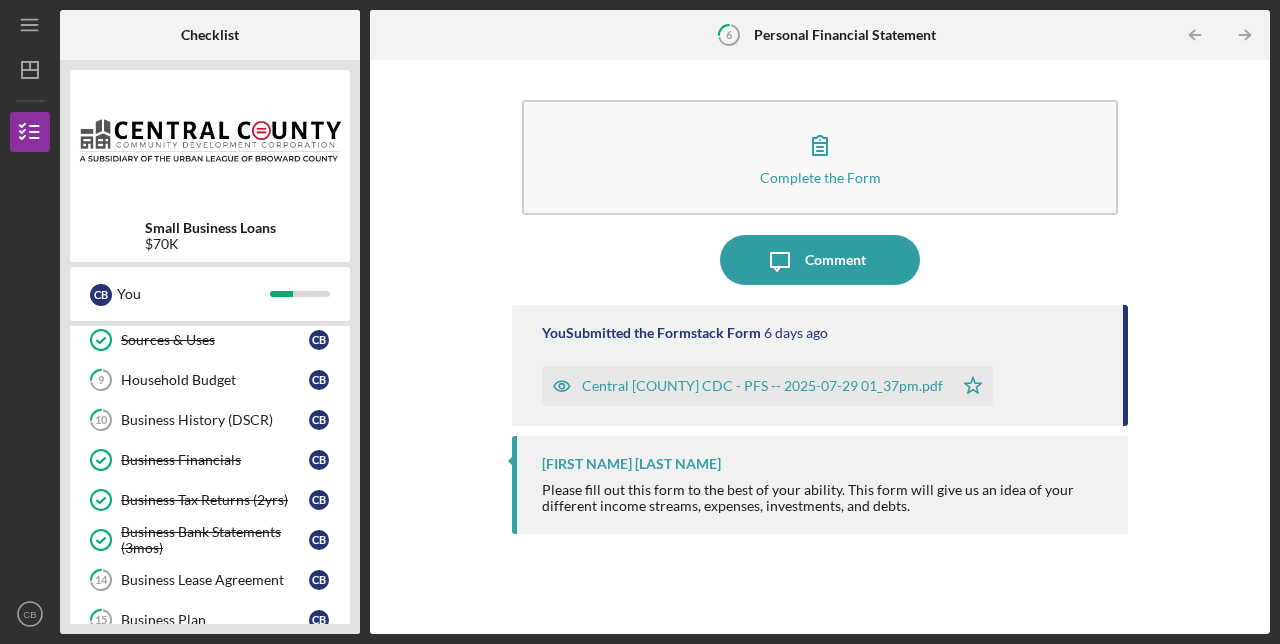 scroll, scrollTop: 420, scrollLeft: 0, axis: vertical 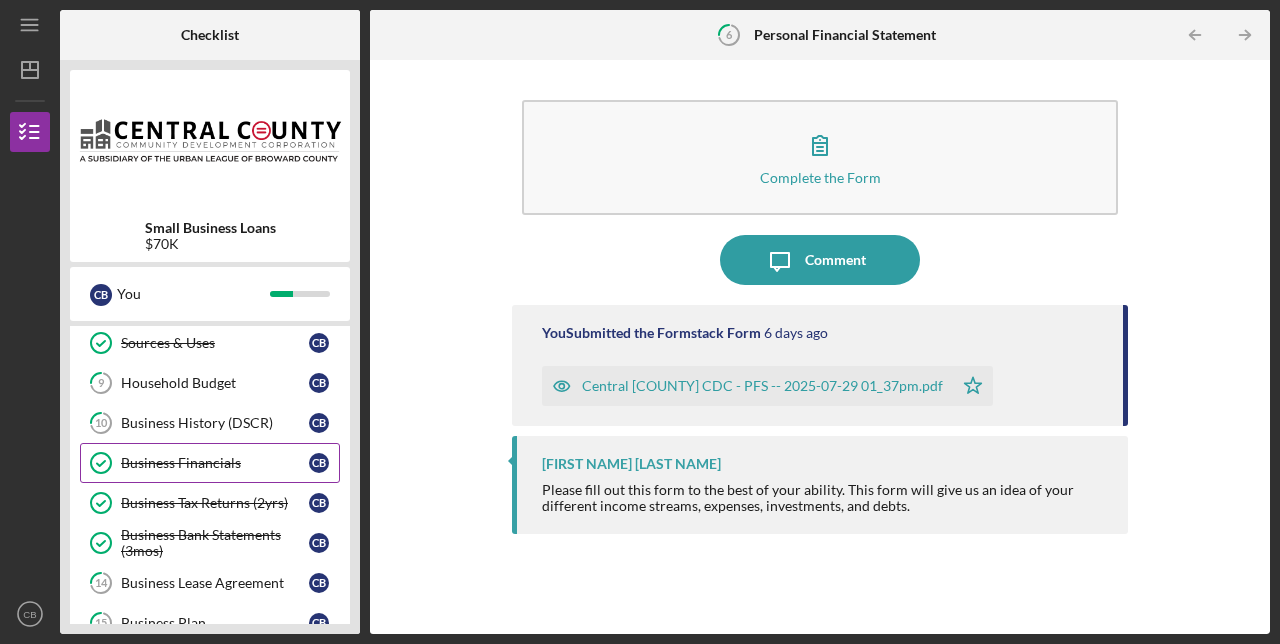click on "Business Financials" at bounding box center (215, 463) 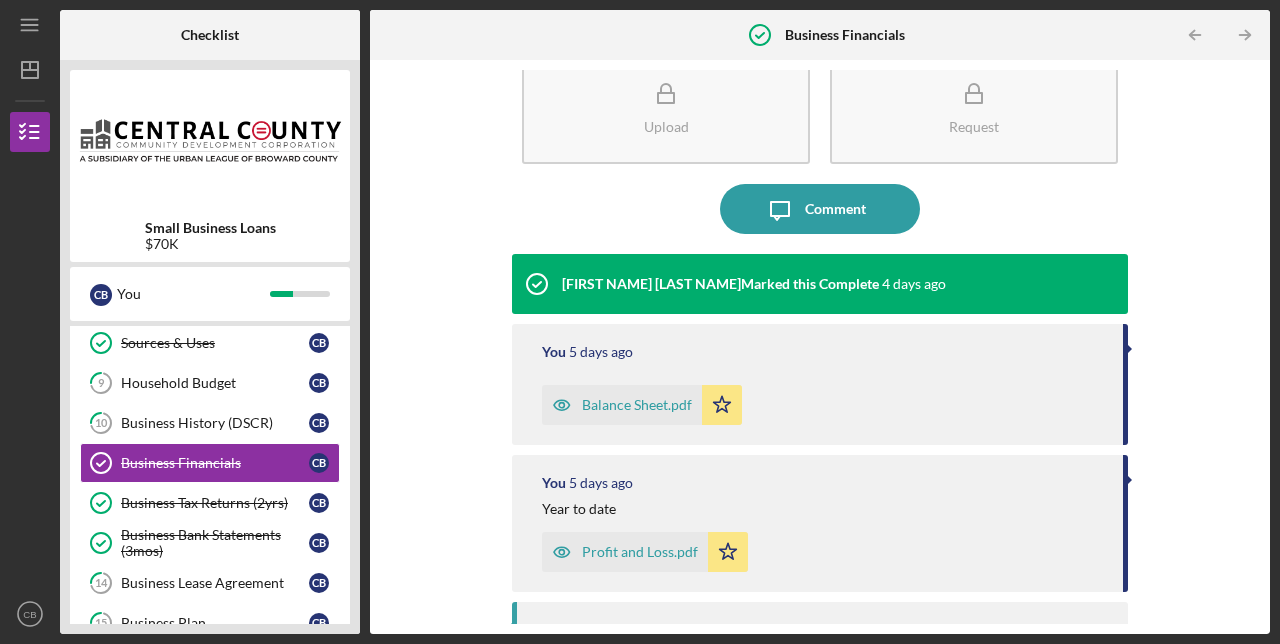 scroll, scrollTop: 0, scrollLeft: 0, axis: both 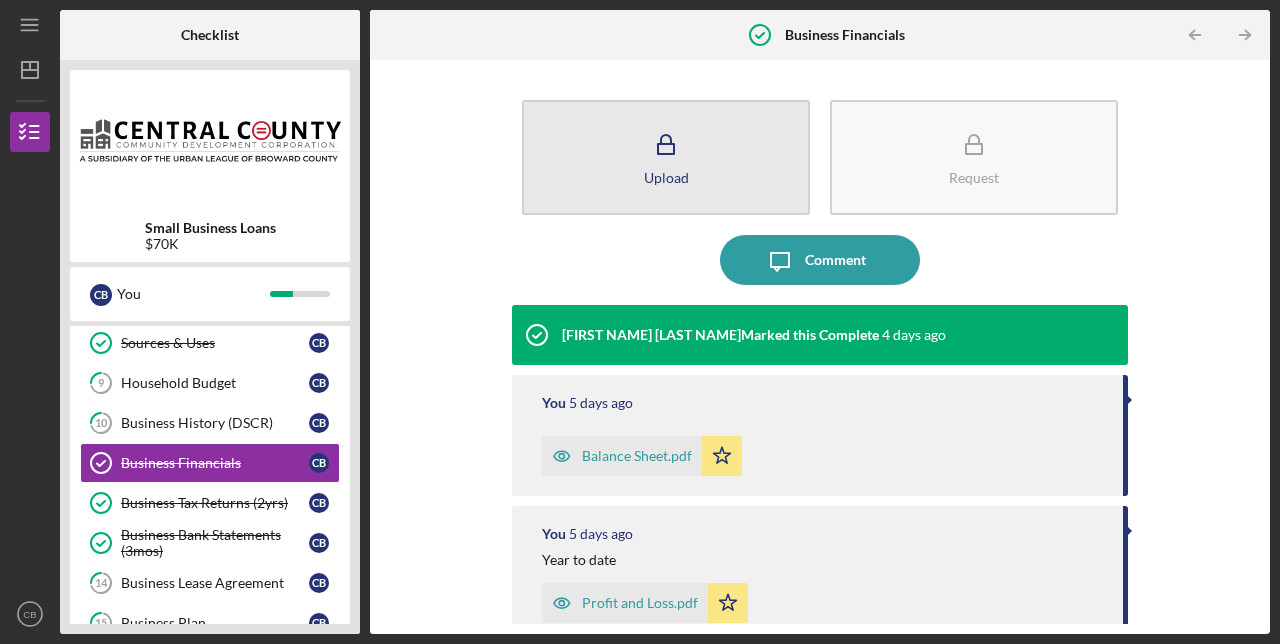 click on "Upload" at bounding box center [666, 157] 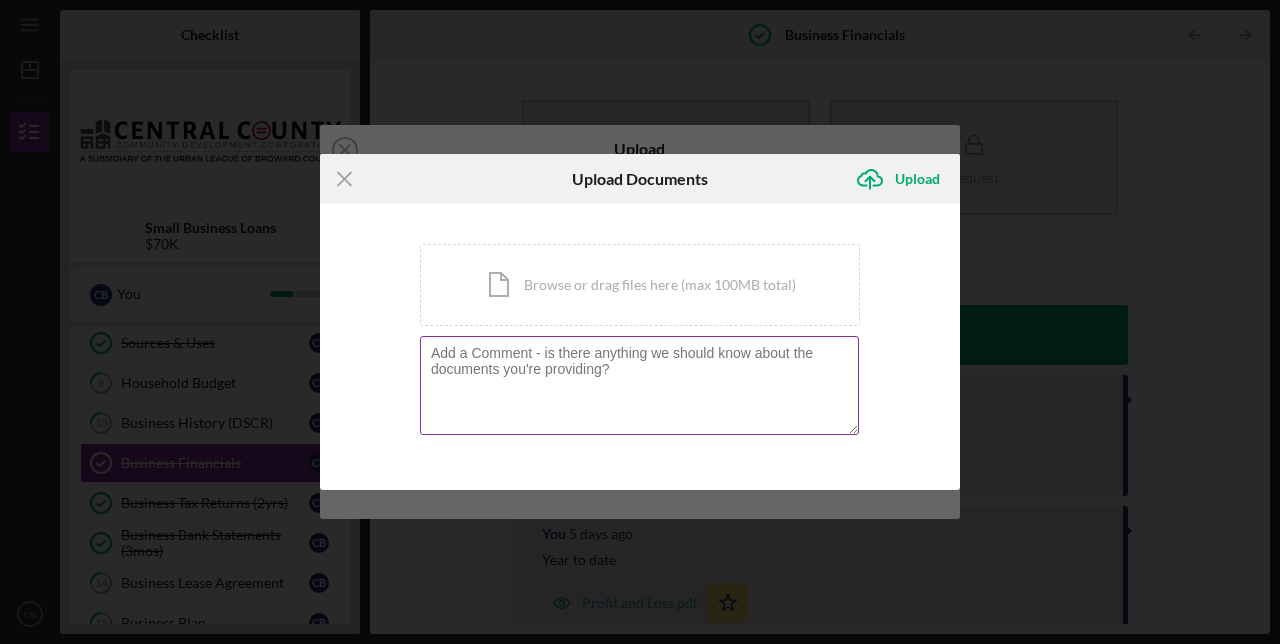 click at bounding box center [639, 385] 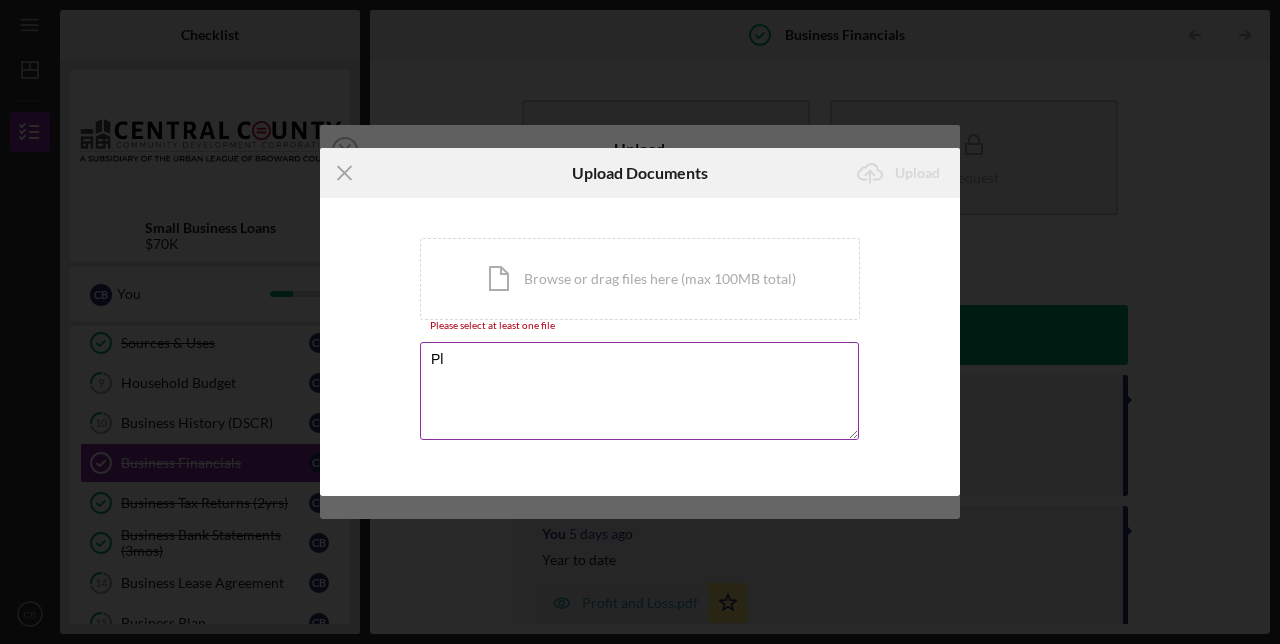 type on "P" 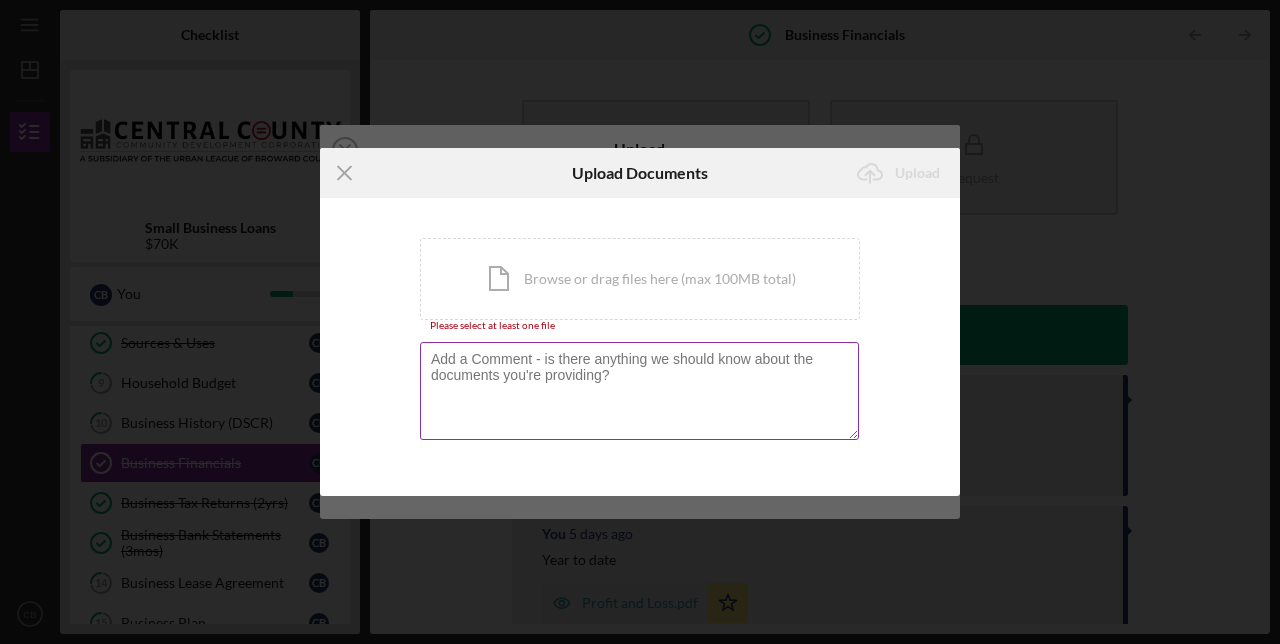 type on "U" 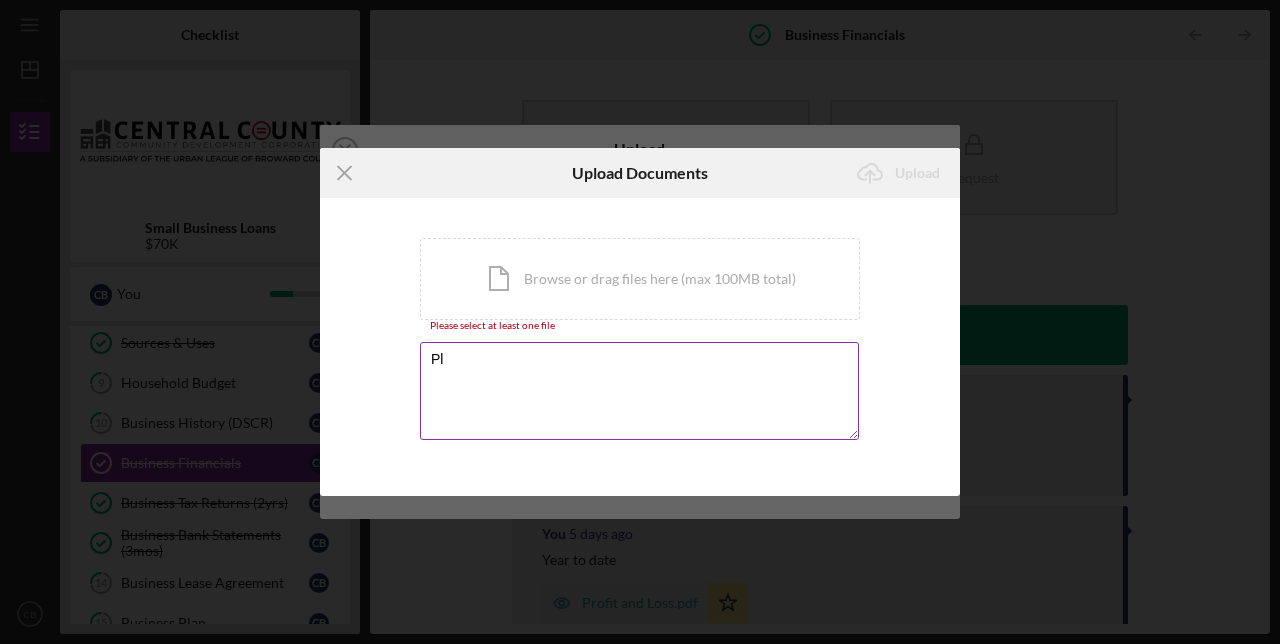 type on "P" 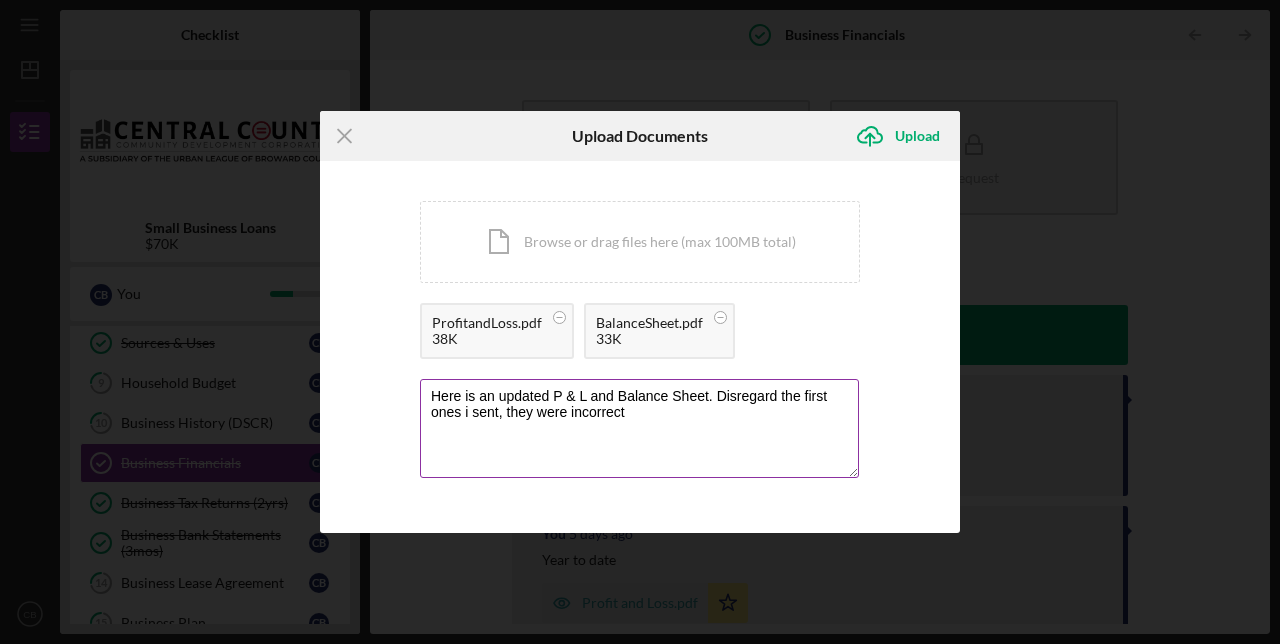 click on "Here is an updated P & L and Balance Sheet. Disregard the first ones i sent, they were incorrect" at bounding box center [639, 428] 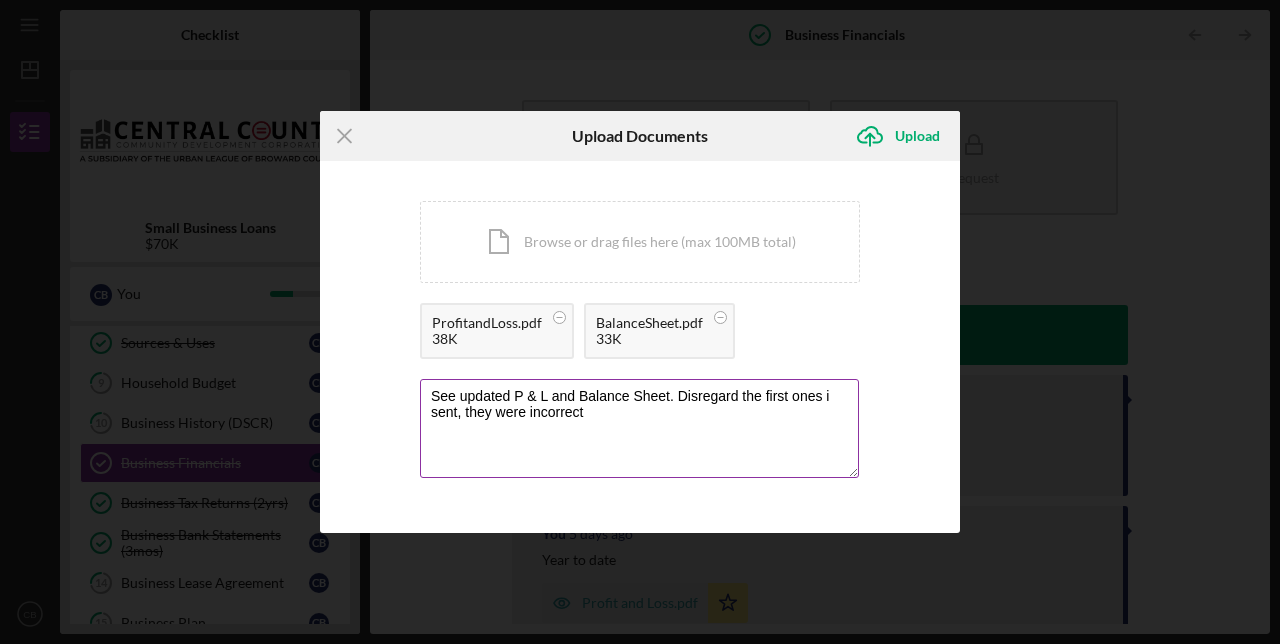 click on "See updated P & L and Balance Sheet. Disregard the first ones i sent, they were incorrect" at bounding box center [639, 428] 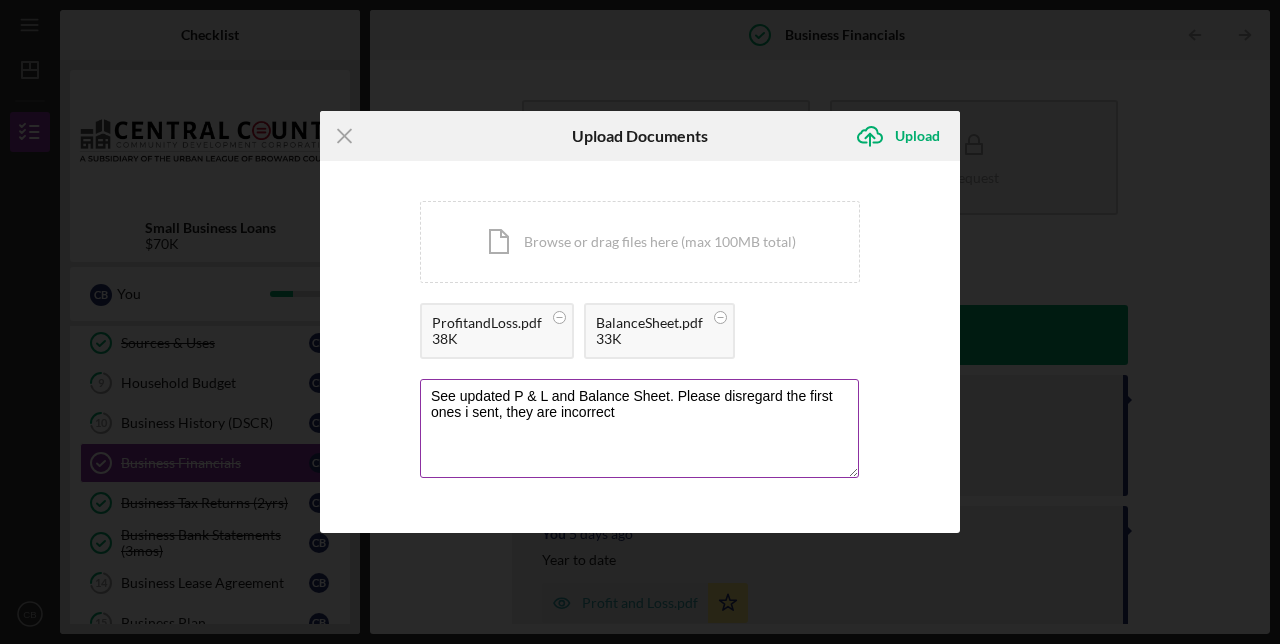 click on "See updated P & L and Balance Sheet. Please disregard the first ones i sent, they are incorrect" at bounding box center (639, 428) 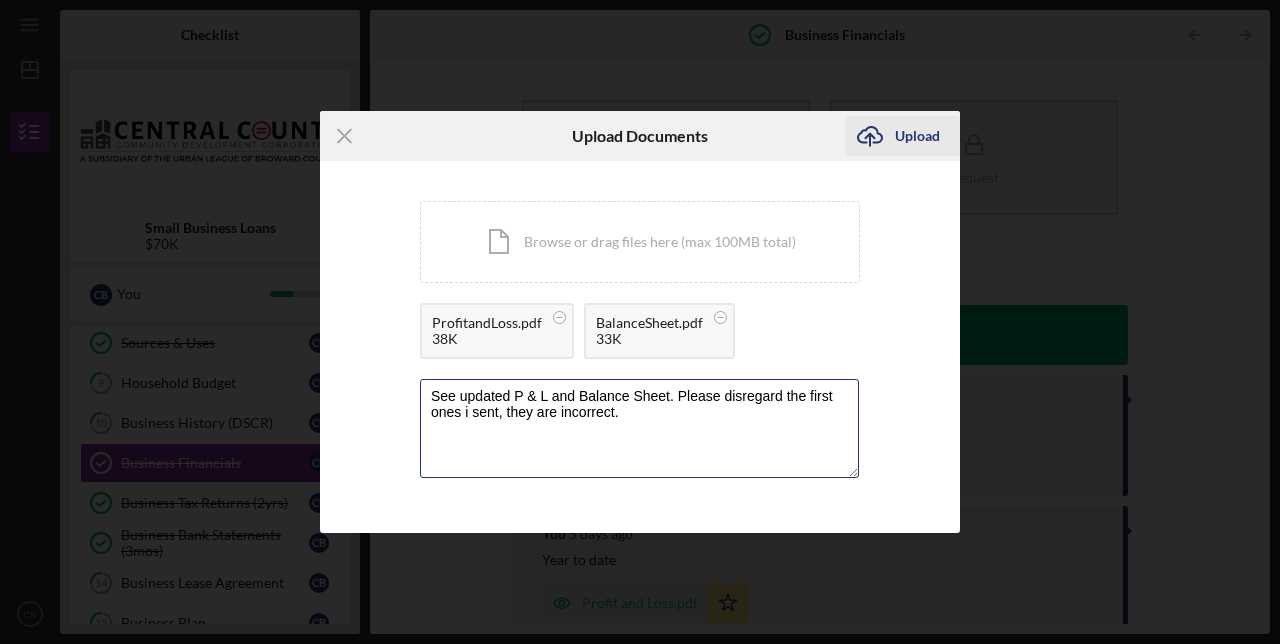 type on "See updated P & L and Balance Sheet. Please disregard the first ones i sent, they are incorrect." 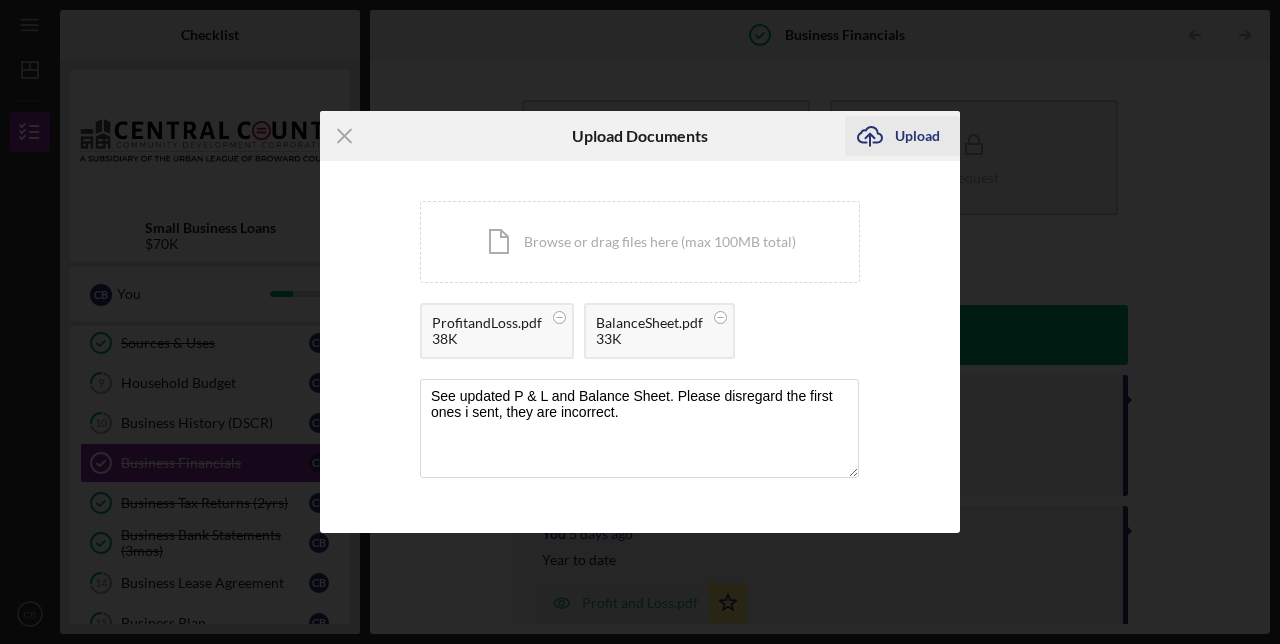 click on "Upload" at bounding box center (917, 136) 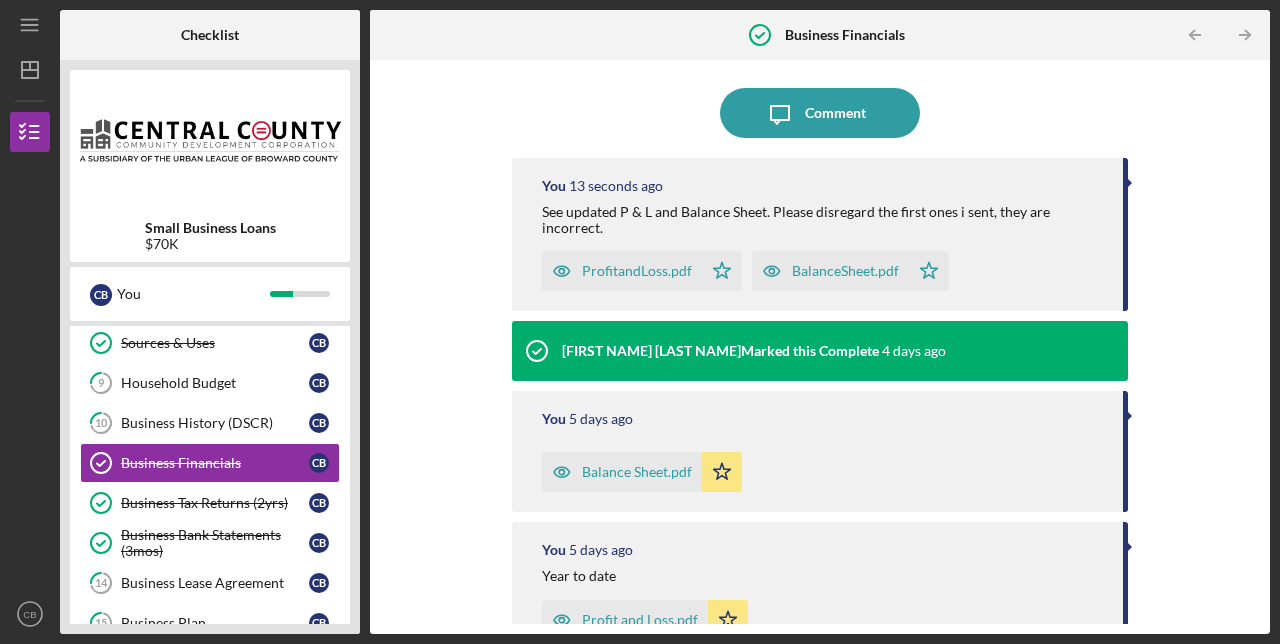 scroll, scrollTop: 156, scrollLeft: 0, axis: vertical 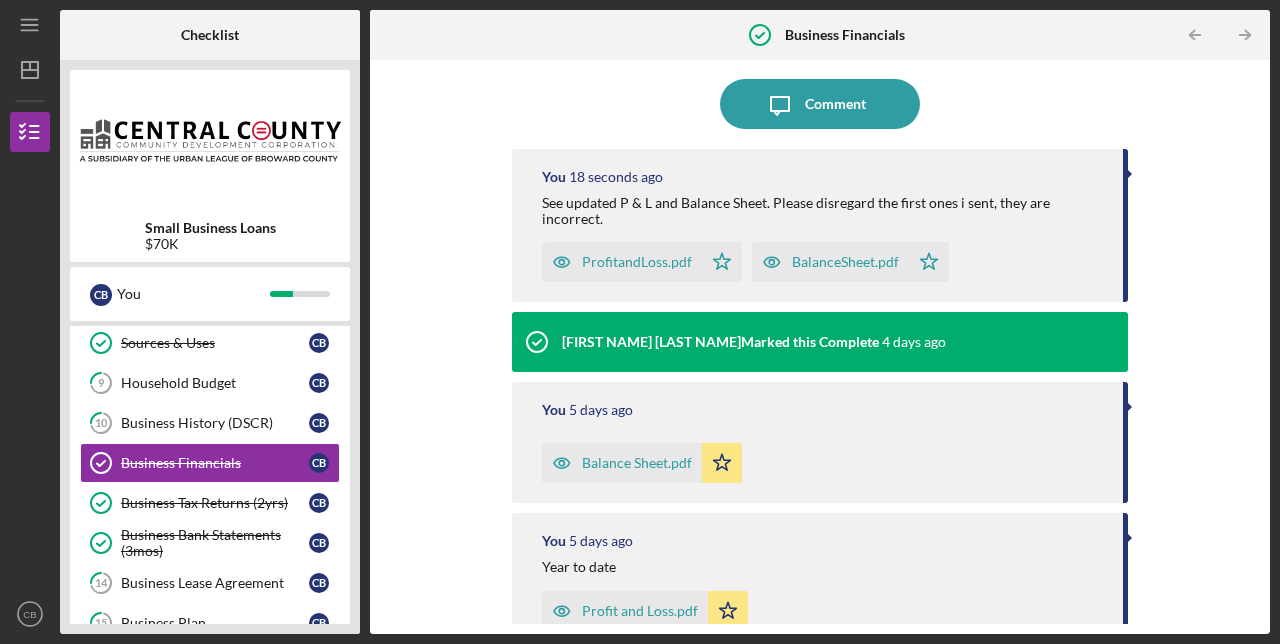 click on "Icon/Star" 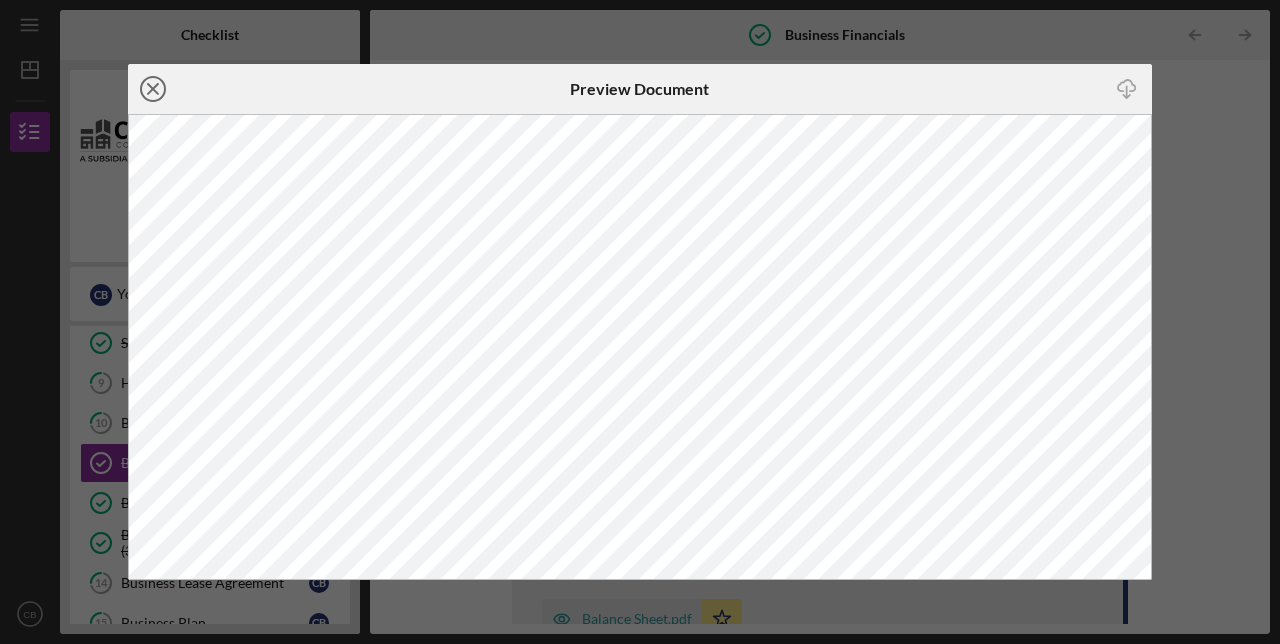 click 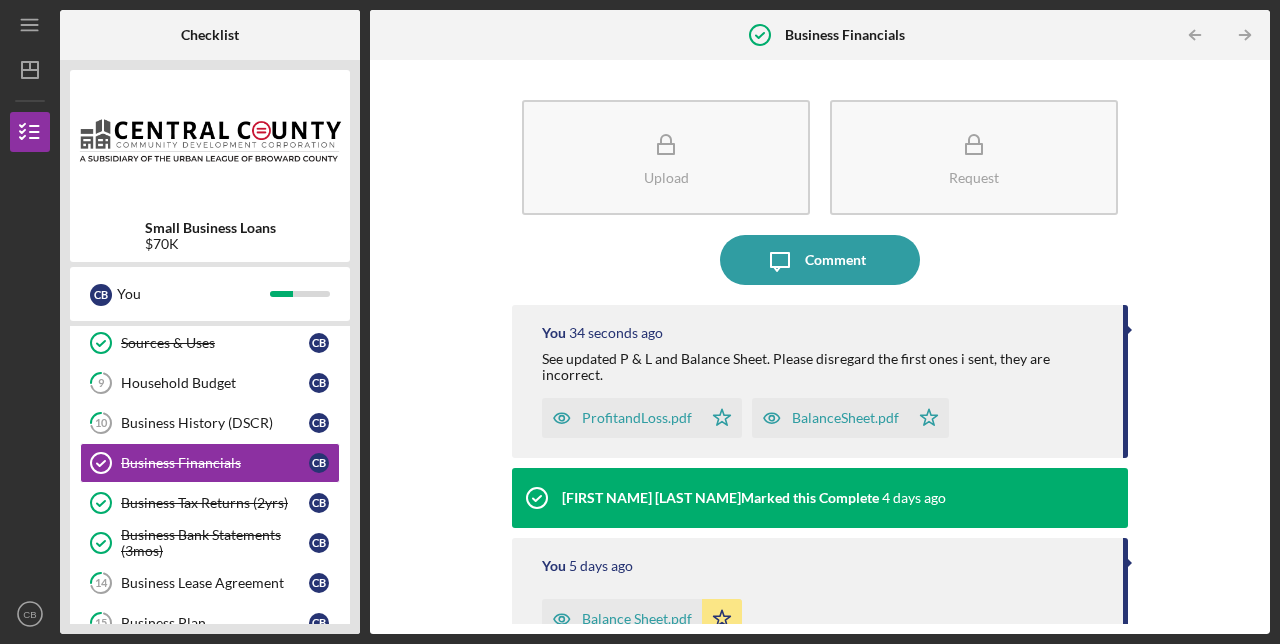 click on "Icon/Star" 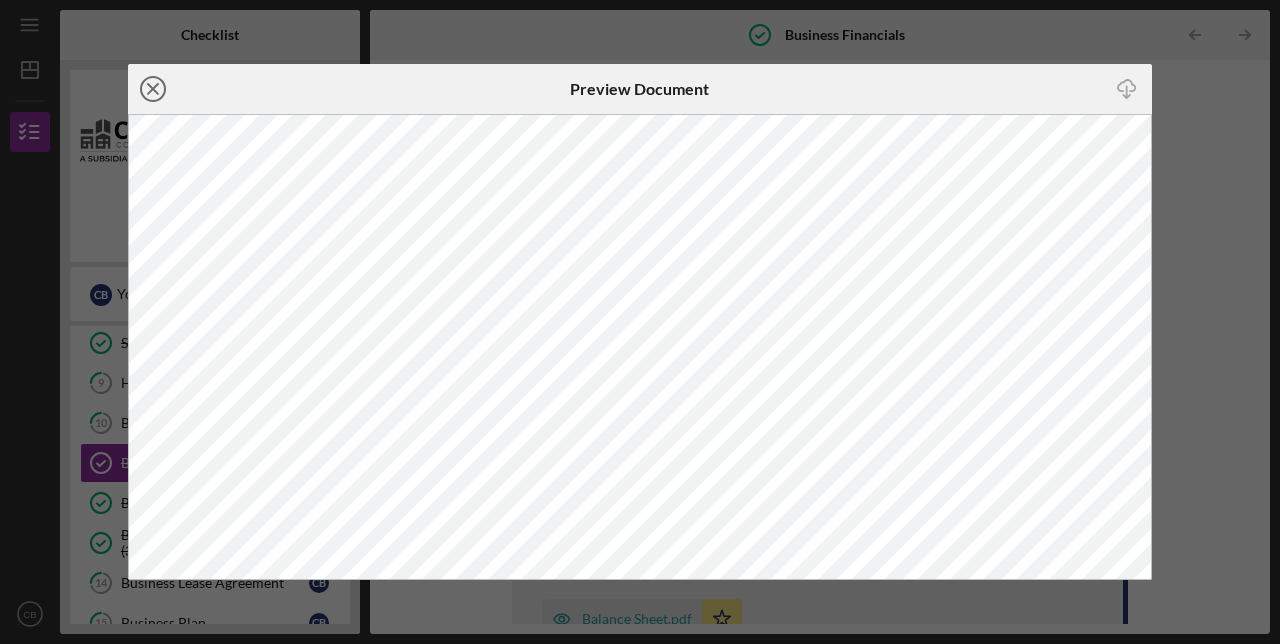 click on "Icon/Close" 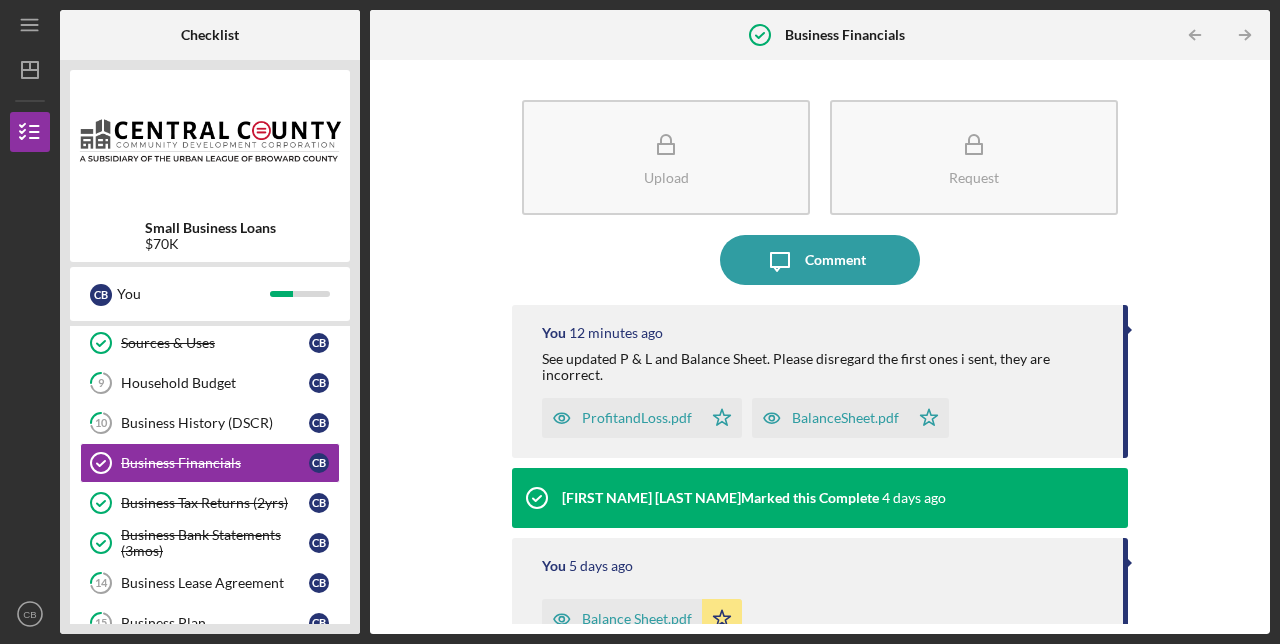 click on "Upload Request Icon/Message Comment You 12 minutes ago See updated P & L and Balance Sheet. Please disregard the first ones i sent, they are incorrect. ProfitandLoss.pdf Icon/Star BalanceSheet.pdf Icon/Star Charlene Helne Marked this Complete 4 days ago You 5 days ago Balance Sheet.pdf Icon/Star You 5 days ago Year to date Profit and Loss.pdf Icon/Star Charlene Helne Please submit a year-to-date profit & loss statement, balance sheet, accounts receivable and accounts payable.
Financials must be submitted on an accrual basis.
This should include all expenses and revenue from the business and will provide a more detailed summary of the business's financial operations in the past." at bounding box center (820, 347) 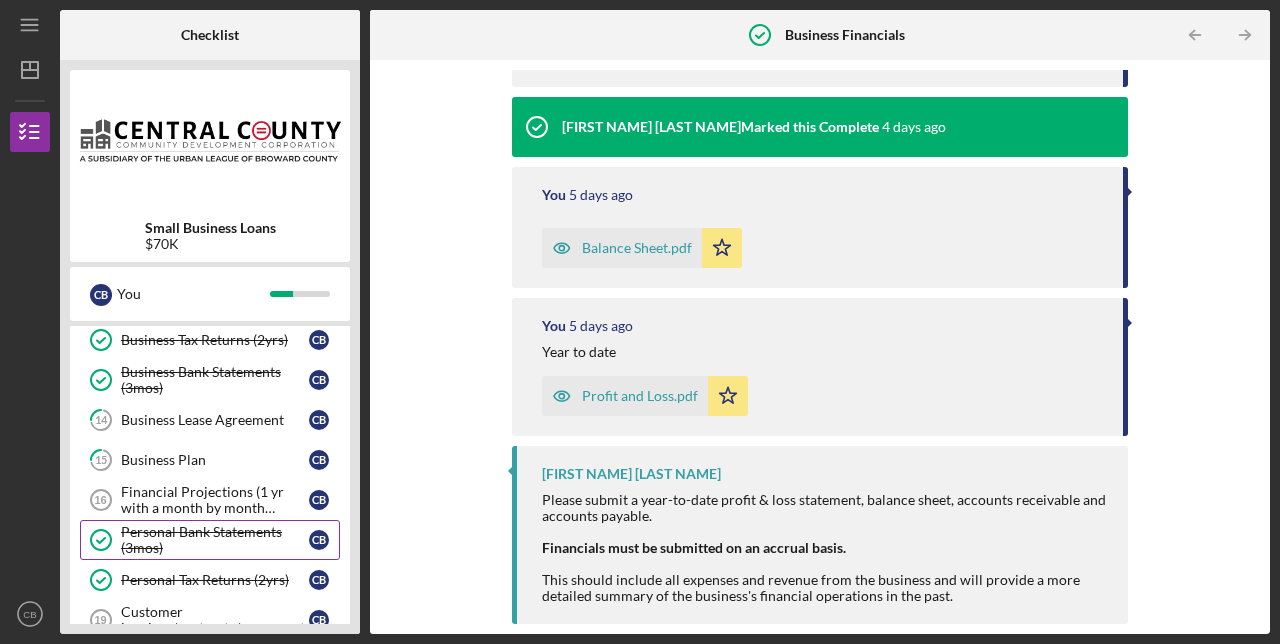 scroll, scrollTop: 679, scrollLeft: 0, axis: vertical 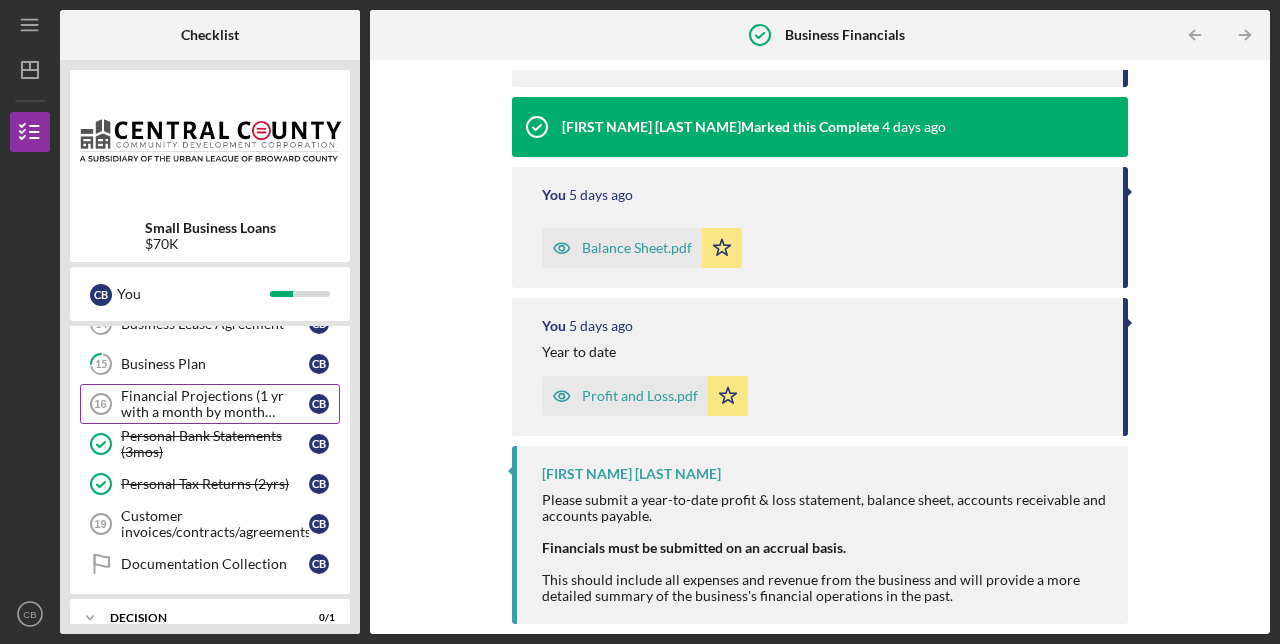 click on "Financial Projections (1 yr with a month by month breakdown)" at bounding box center (215, 404) 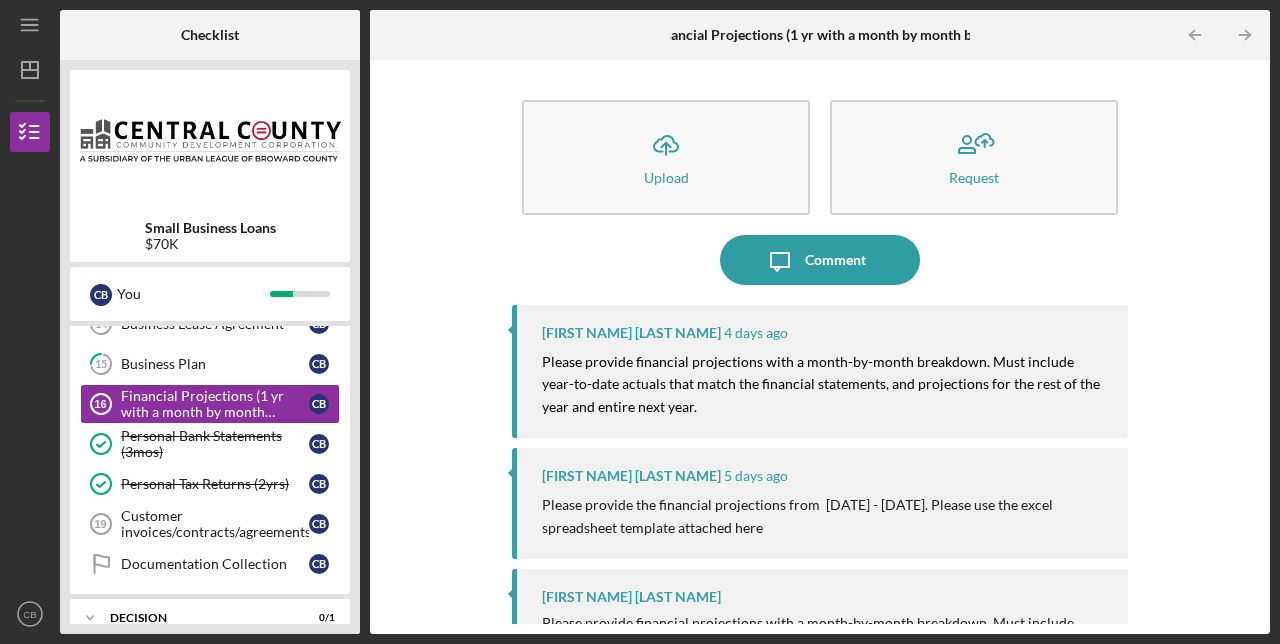 scroll, scrollTop: 141, scrollLeft: 0, axis: vertical 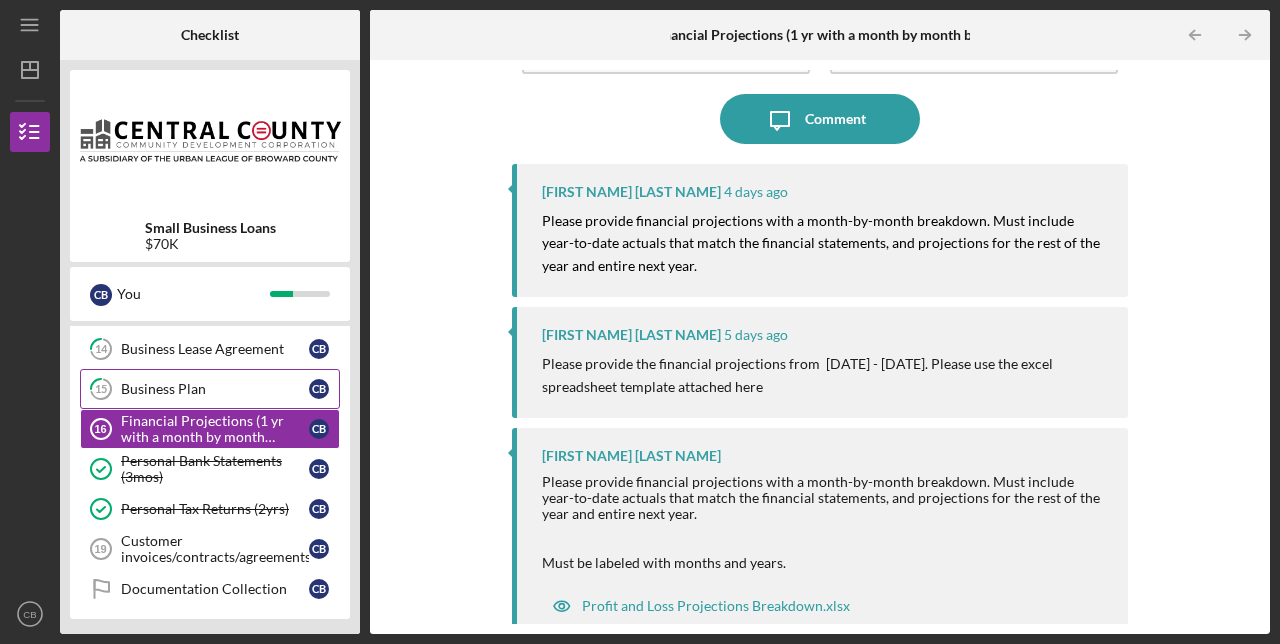 click on "Business Plan" at bounding box center [215, 389] 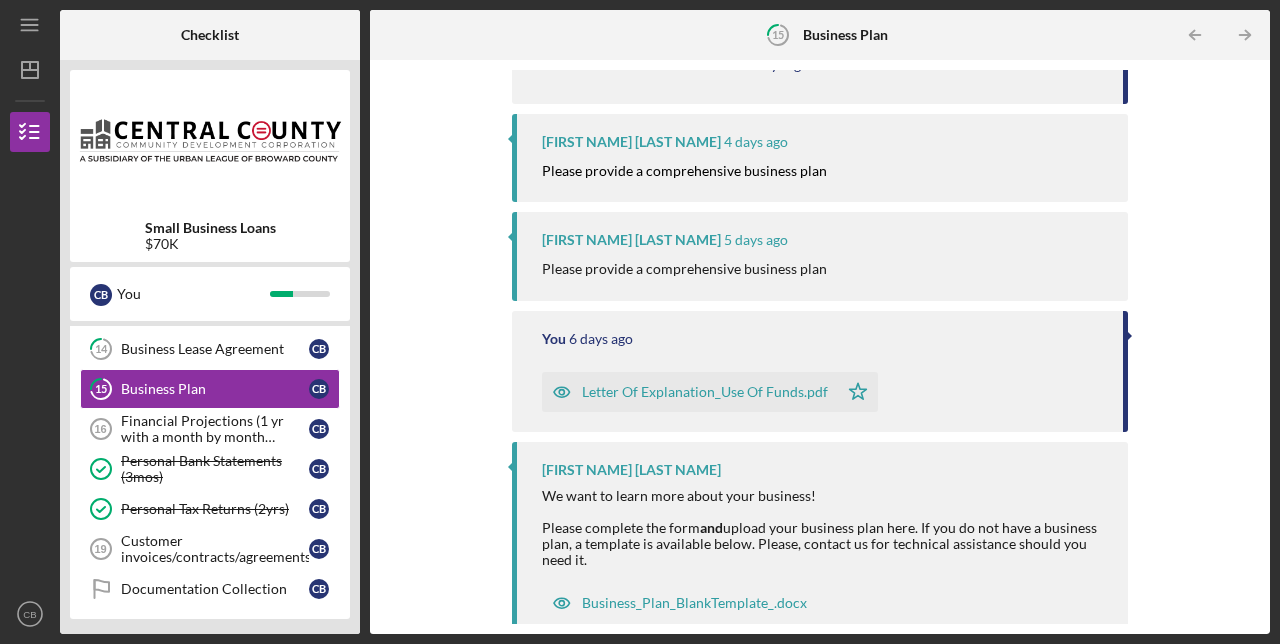 scroll, scrollTop: 667, scrollLeft: 0, axis: vertical 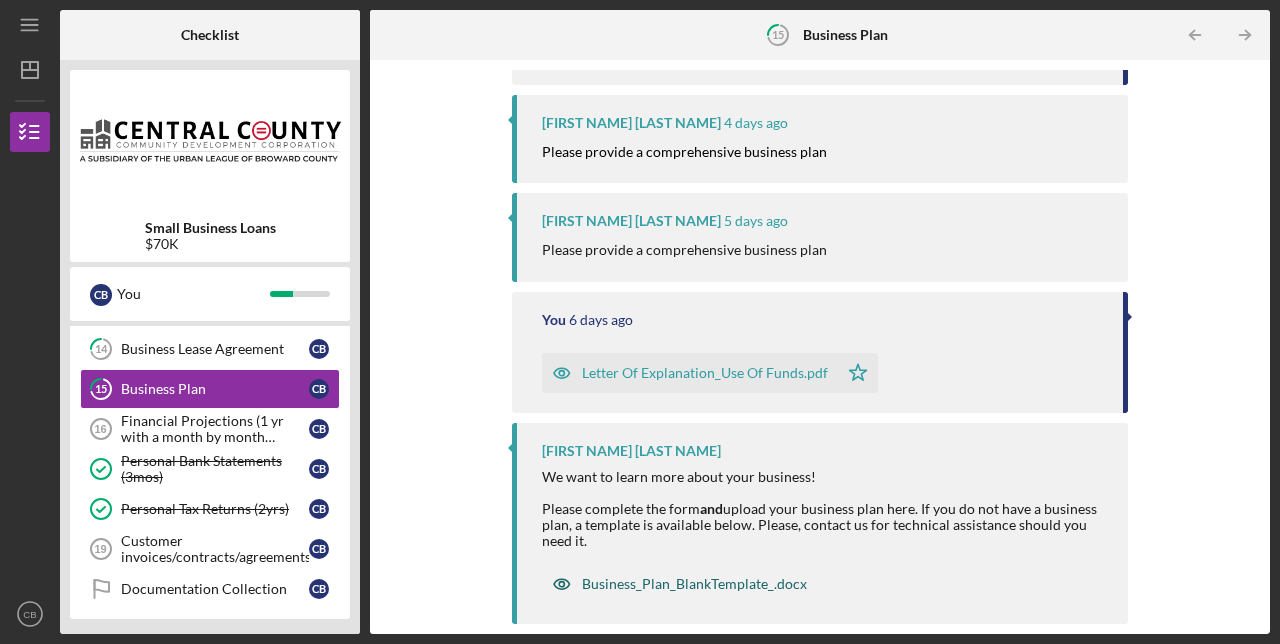 click on "Business_Plan_BlankTemplate_.docx" at bounding box center [694, 584] 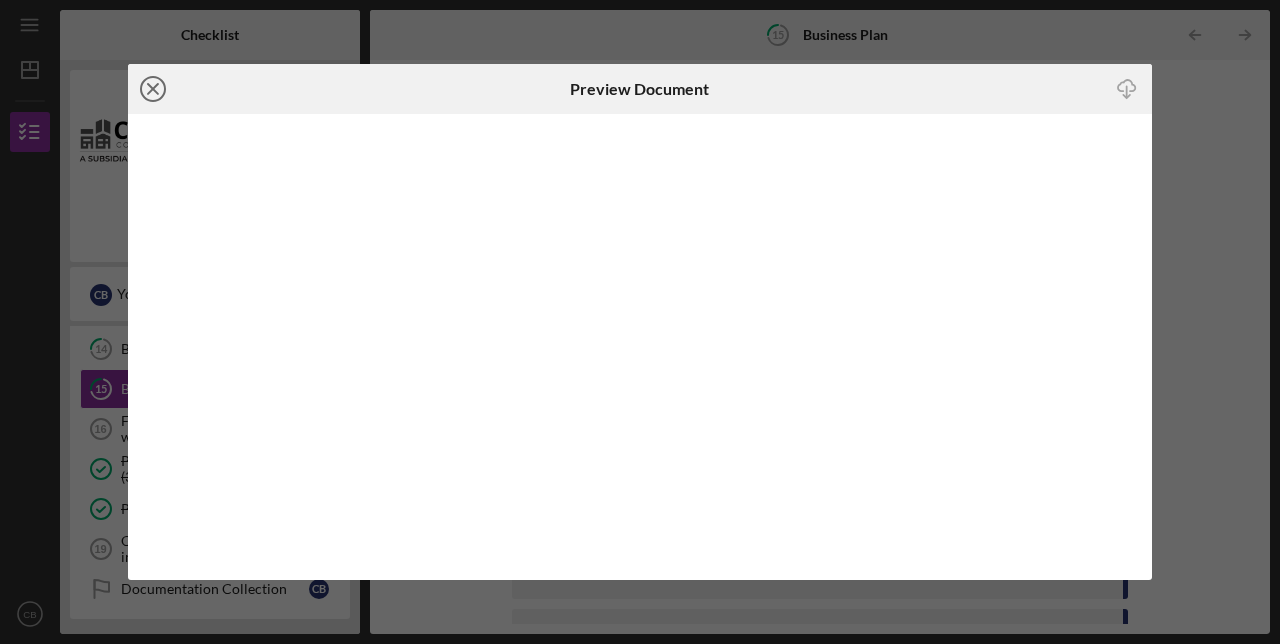 click 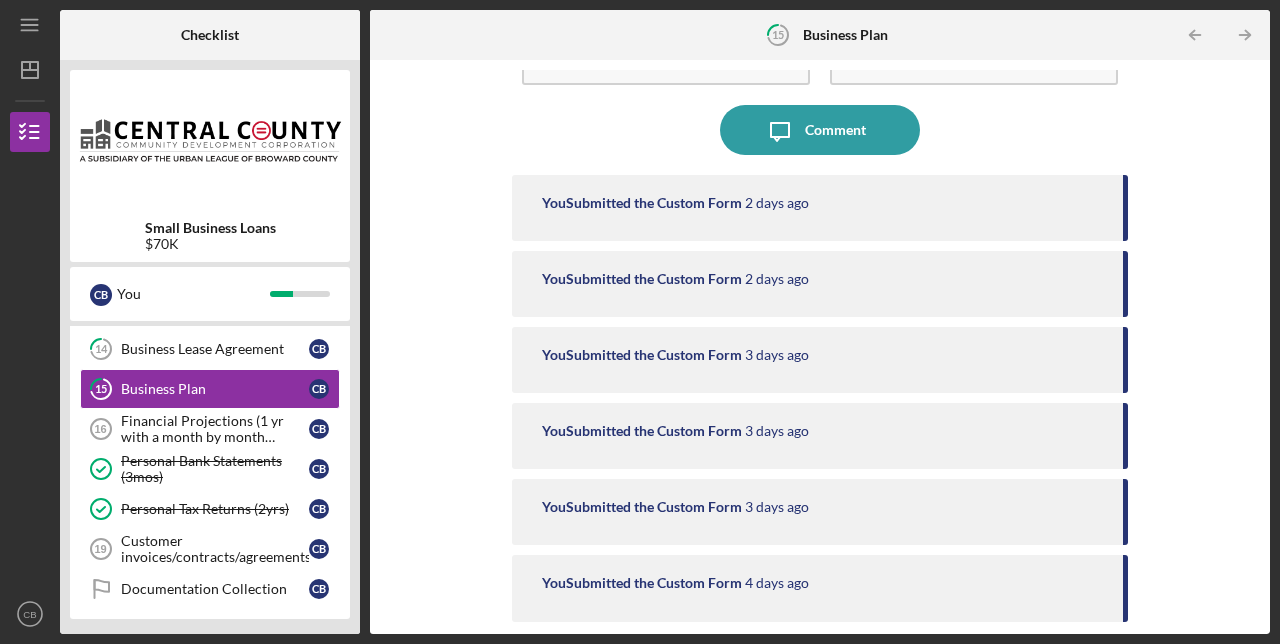 scroll, scrollTop: 0, scrollLeft: 0, axis: both 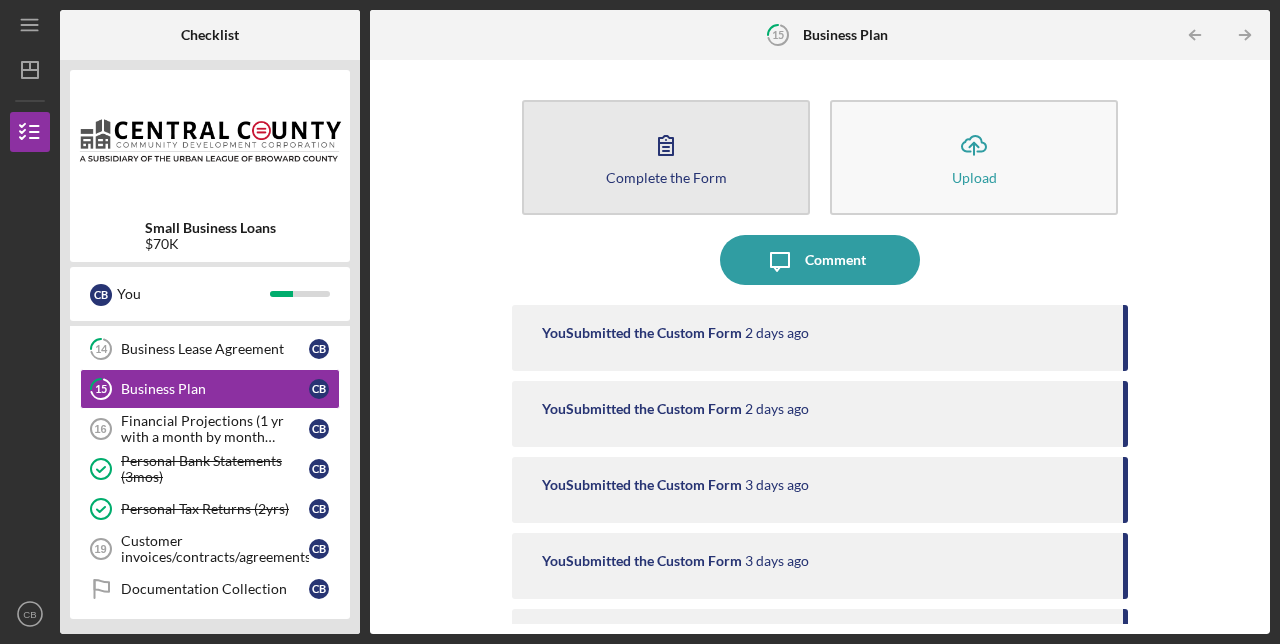click on "Complete the Form" at bounding box center [666, 177] 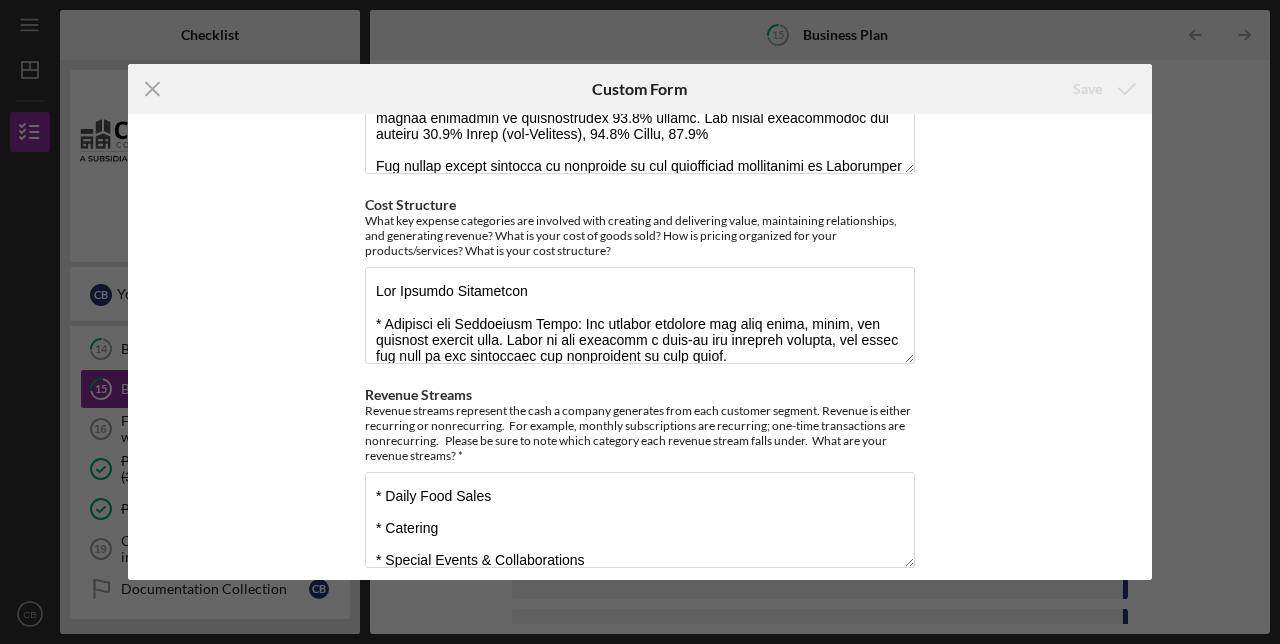 scroll, scrollTop: 948, scrollLeft: 0, axis: vertical 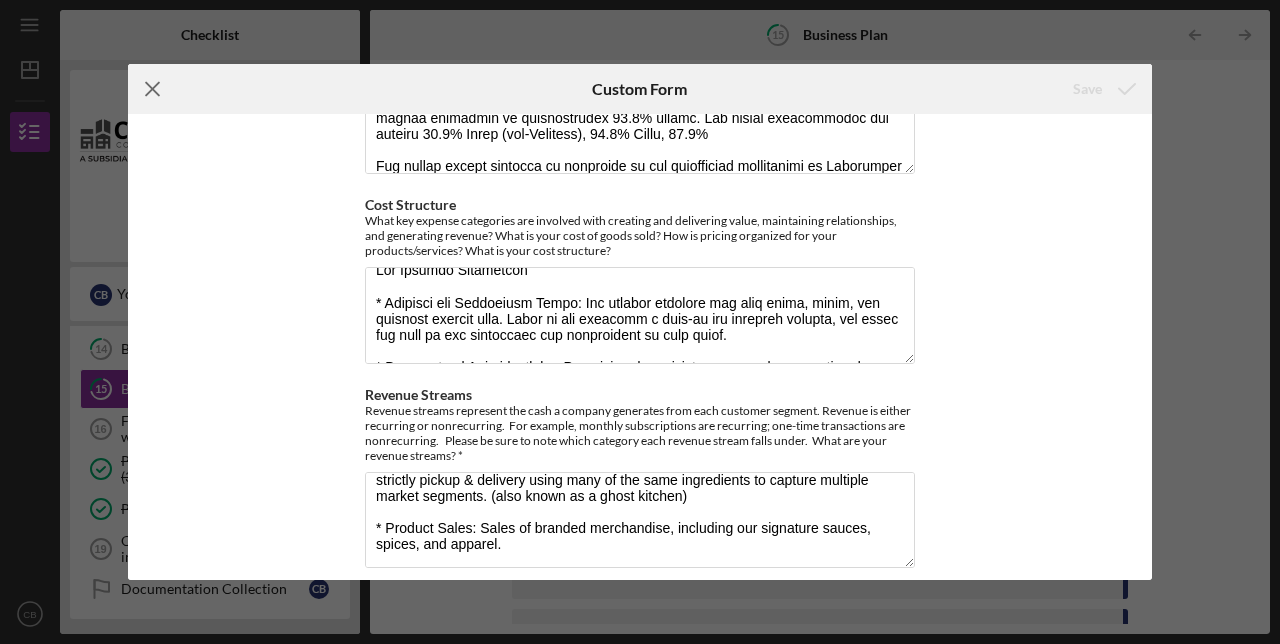 click on "Icon/Menu Close" 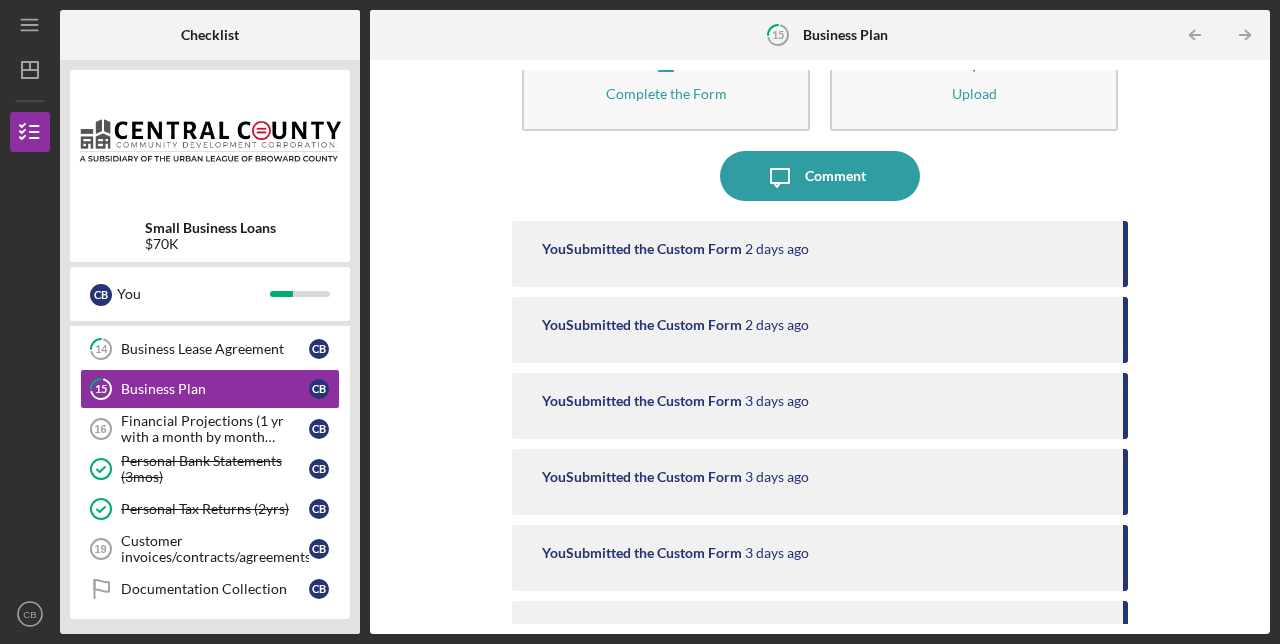 scroll, scrollTop: 0, scrollLeft: 0, axis: both 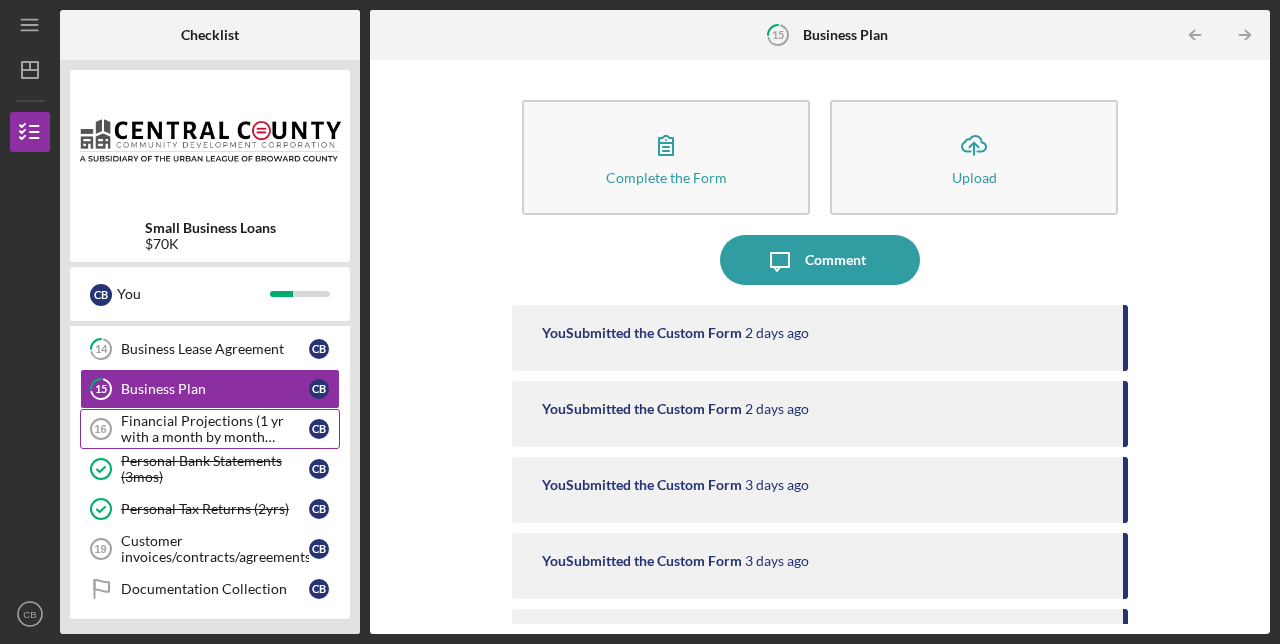 click on "Financial Projections (1 yr with a month by month breakdown)" at bounding box center (215, 429) 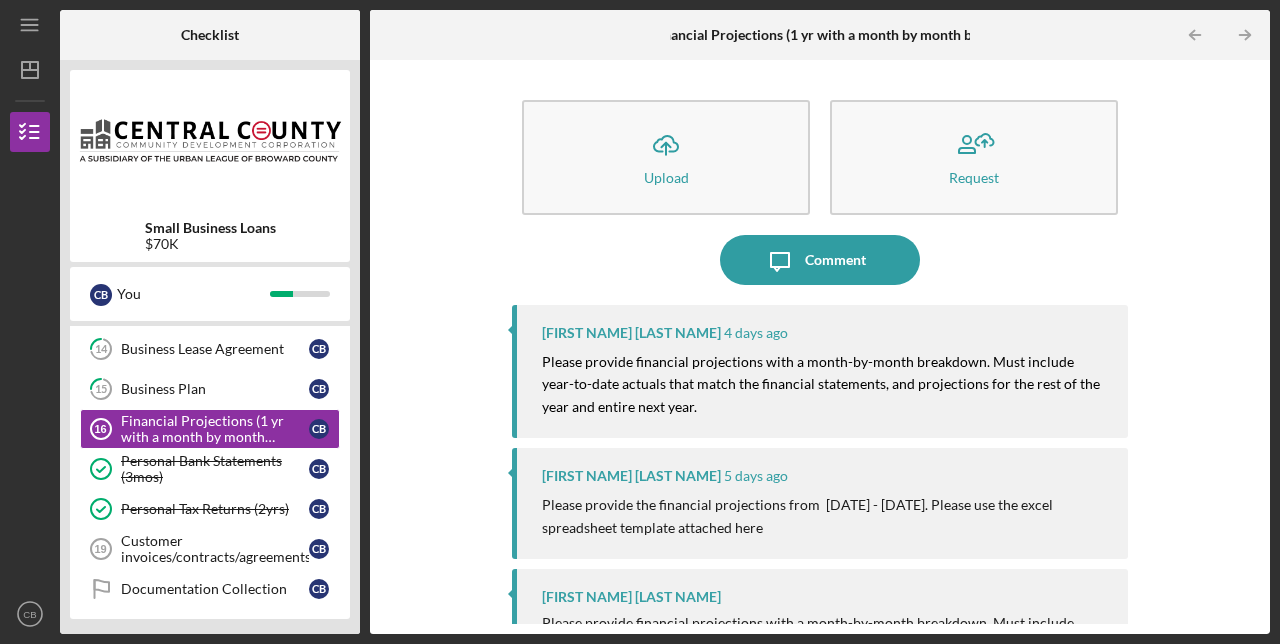 scroll, scrollTop: 141, scrollLeft: 0, axis: vertical 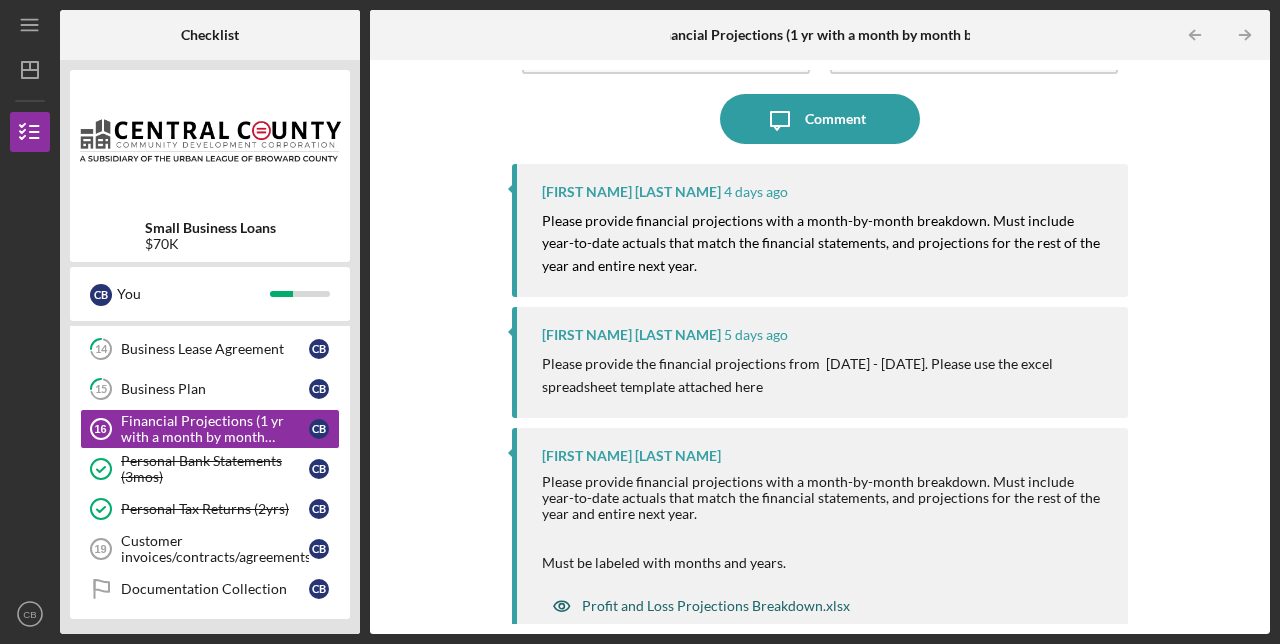 click on "Profit and Loss Projections Breakdown.xlsx" at bounding box center [716, 606] 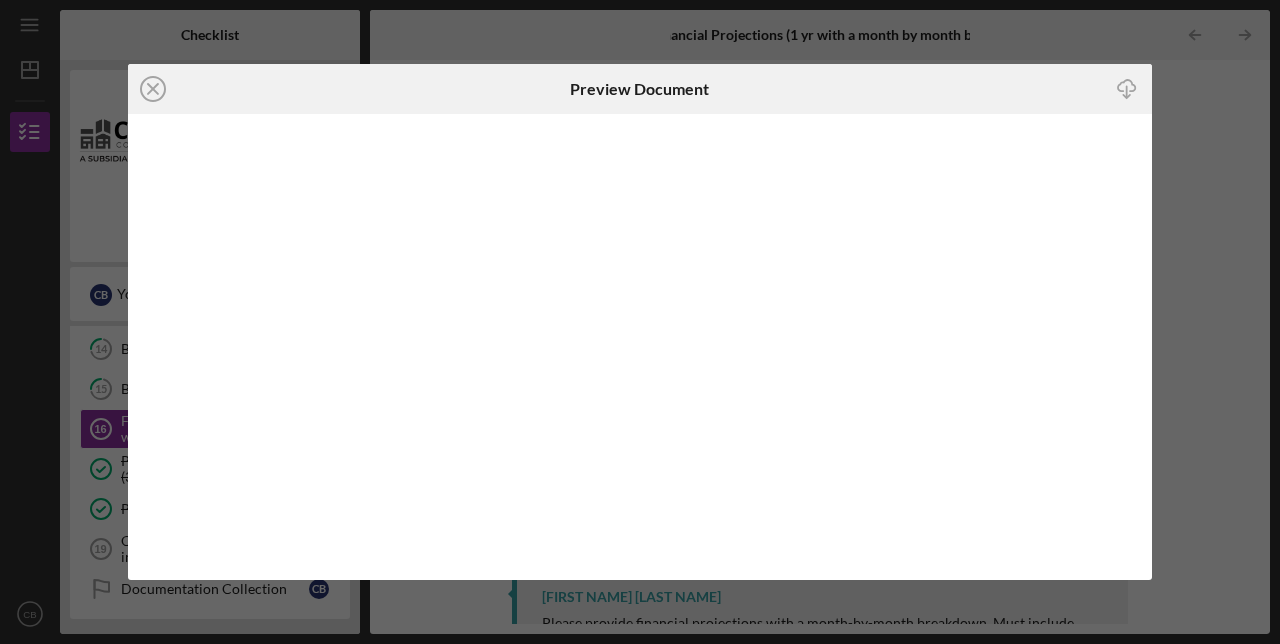 click on "Icon/Close Preview Document Icon/Download" at bounding box center (640, 322) 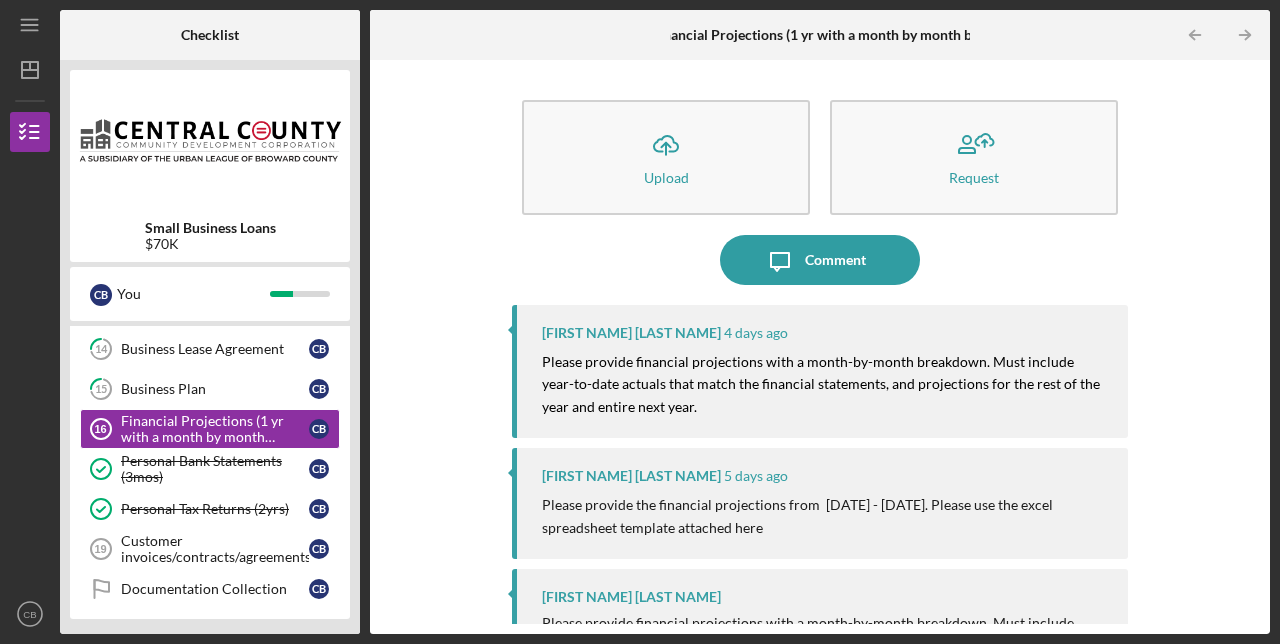 scroll, scrollTop: 0, scrollLeft: 0, axis: both 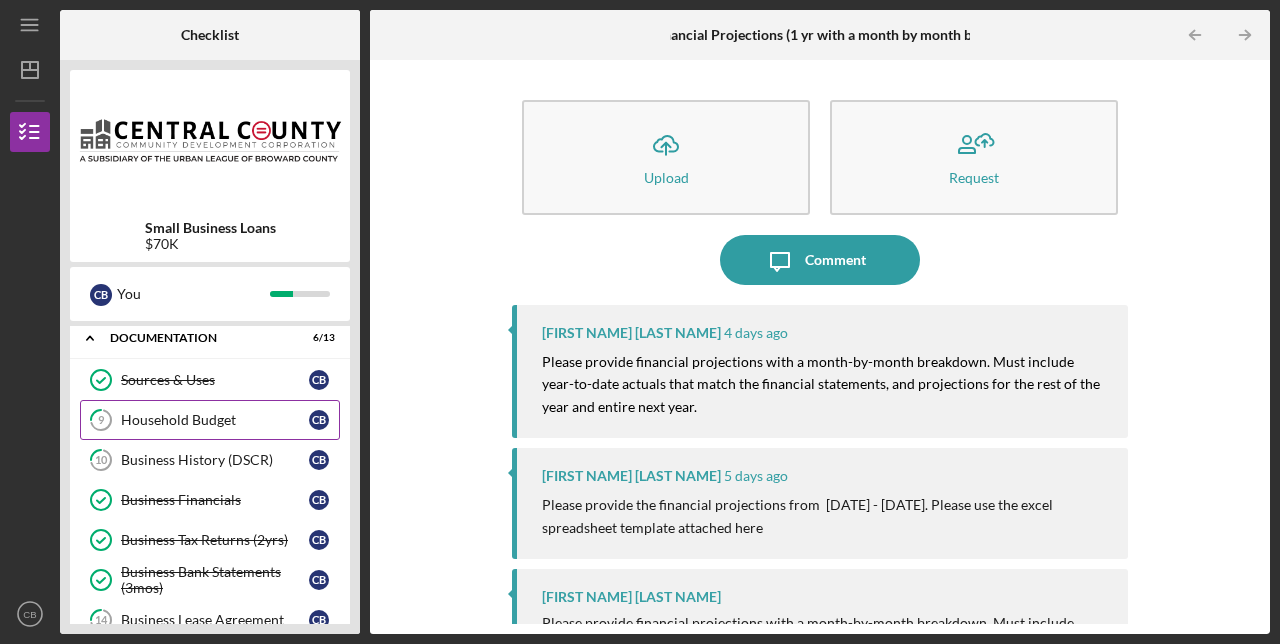click on "Household Budget" at bounding box center [215, 420] 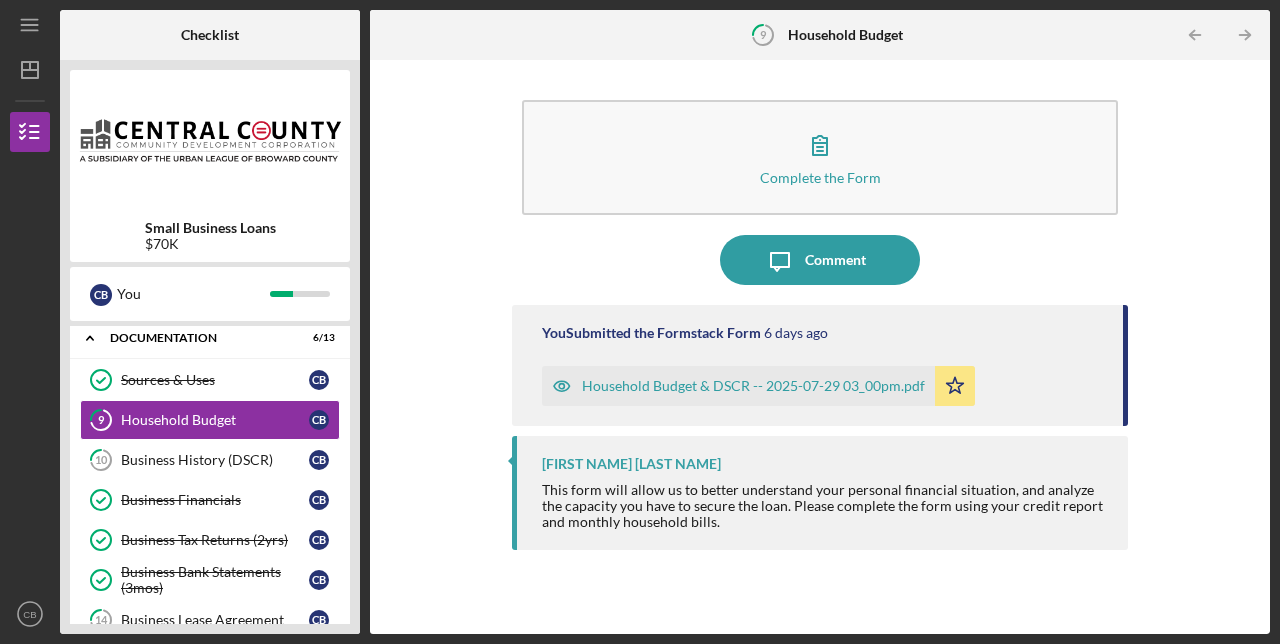 click on "Household Budget & DSCR -- 2025-07-29 03_00pm.pdf" at bounding box center [753, 386] 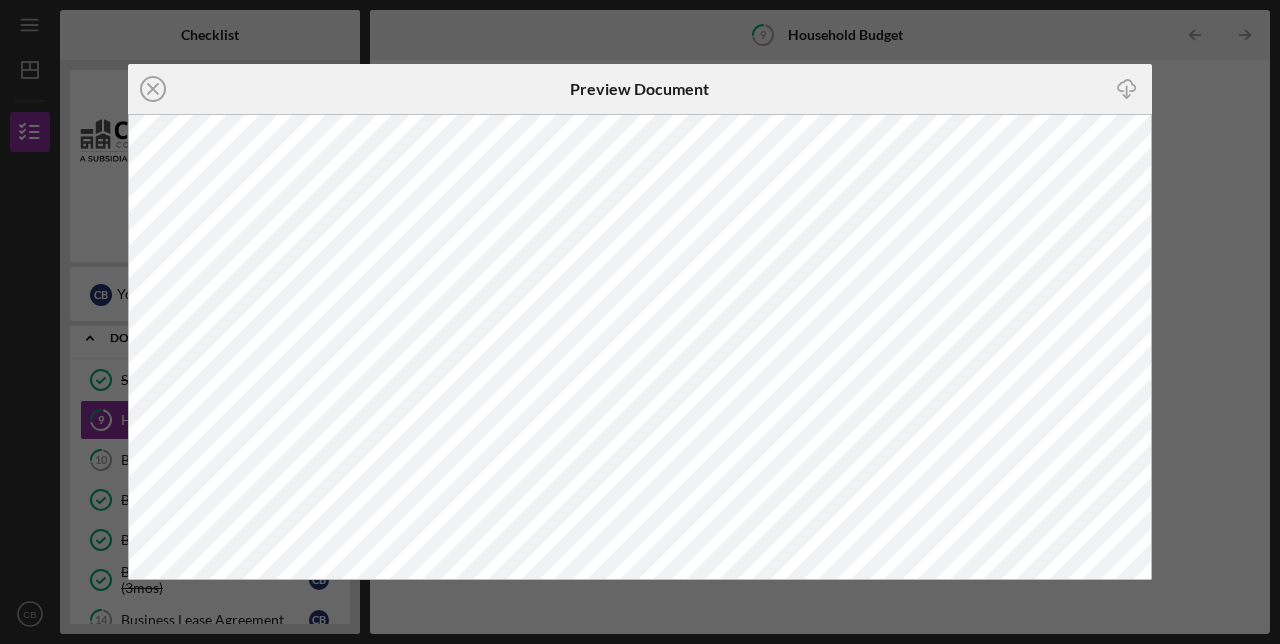 click on "Icon/Download" 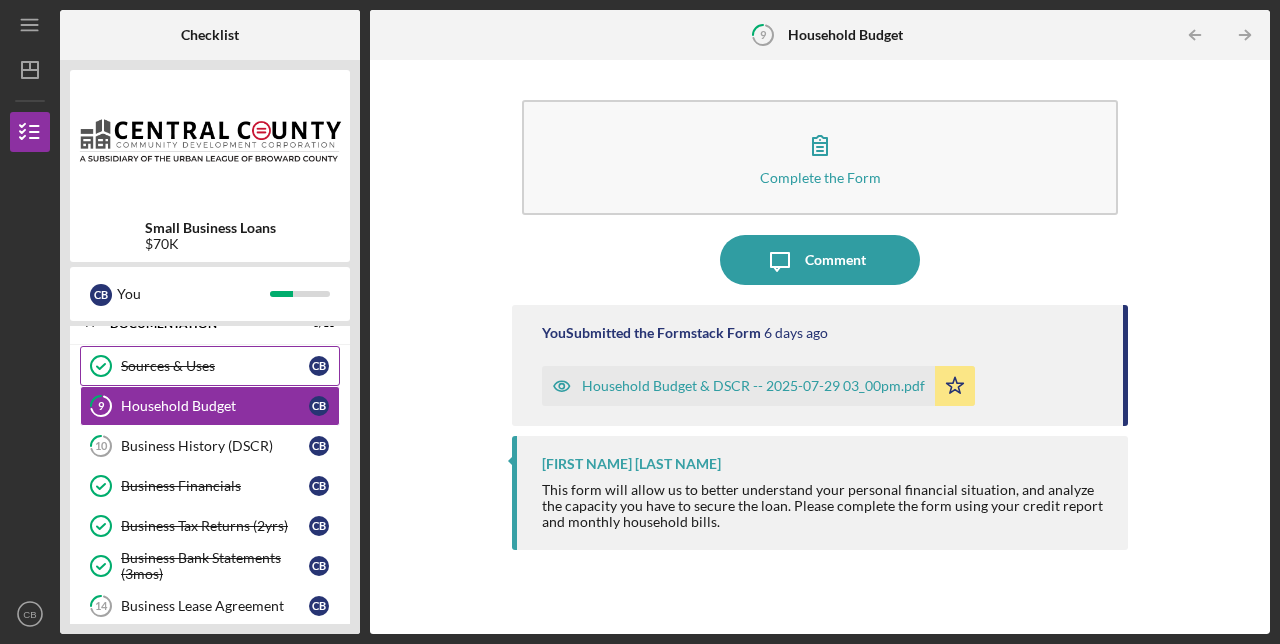 scroll, scrollTop: 380, scrollLeft: 0, axis: vertical 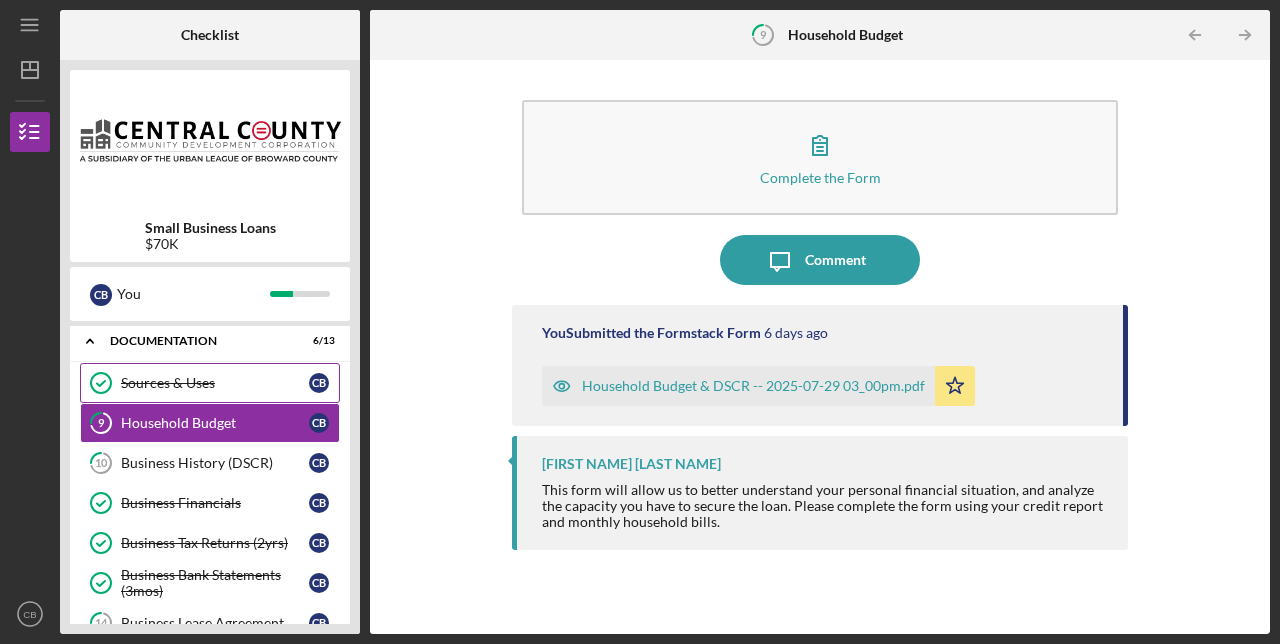 click on "Sources & Uses" at bounding box center [215, 383] 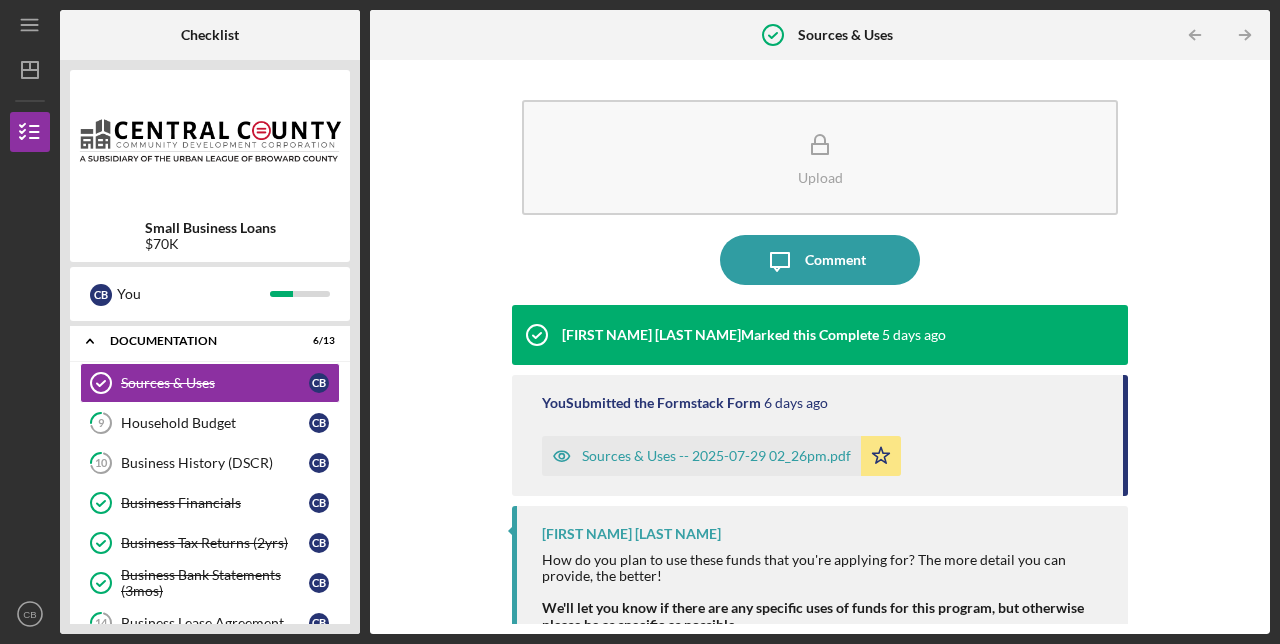 scroll, scrollTop: 125, scrollLeft: 0, axis: vertical 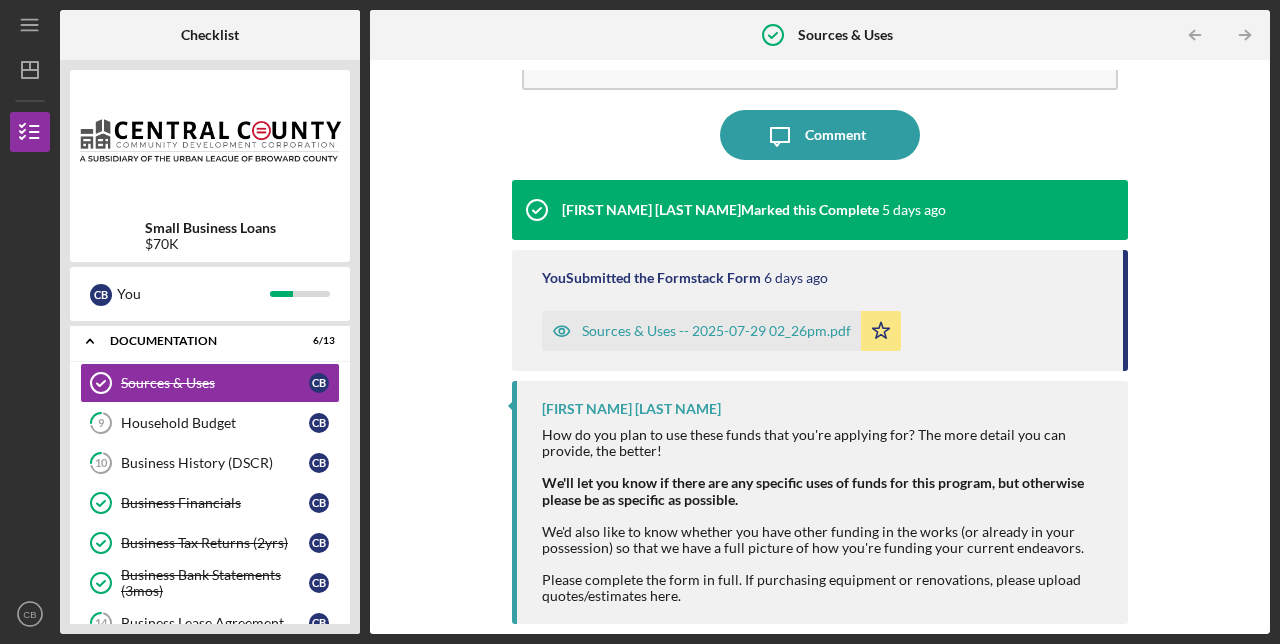 click on "Sources & Uses -- 2025-07-29 02_26pm.pdf" at bounding box center [716, 331] 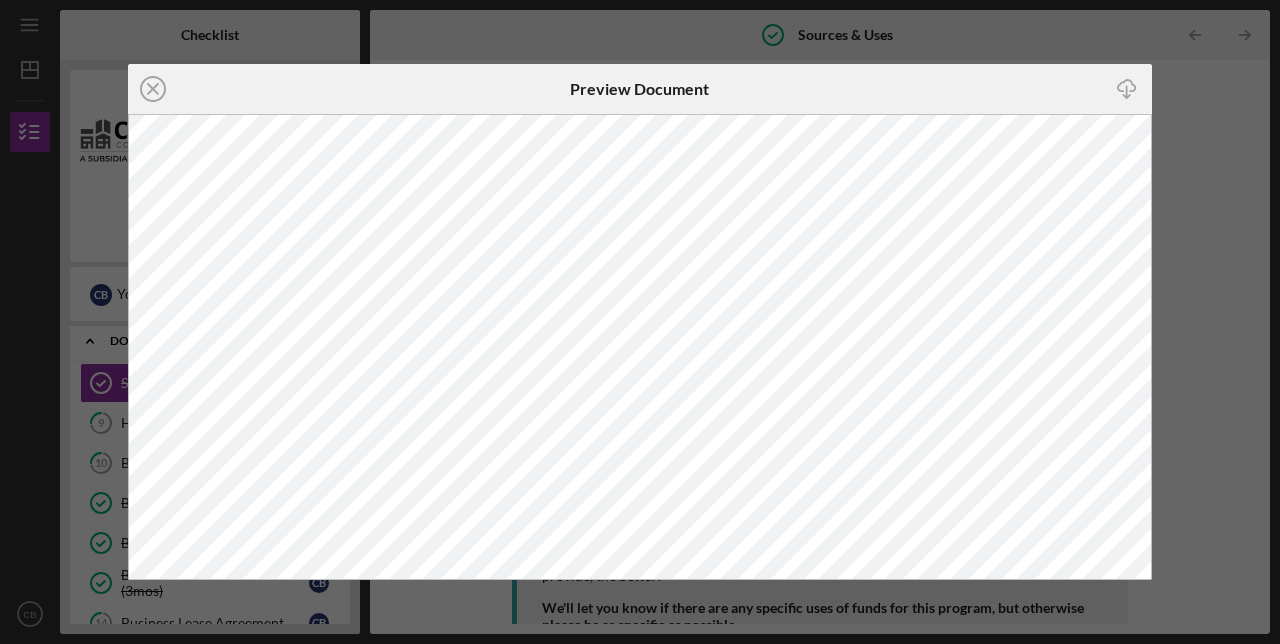 click on "Icon/Download" 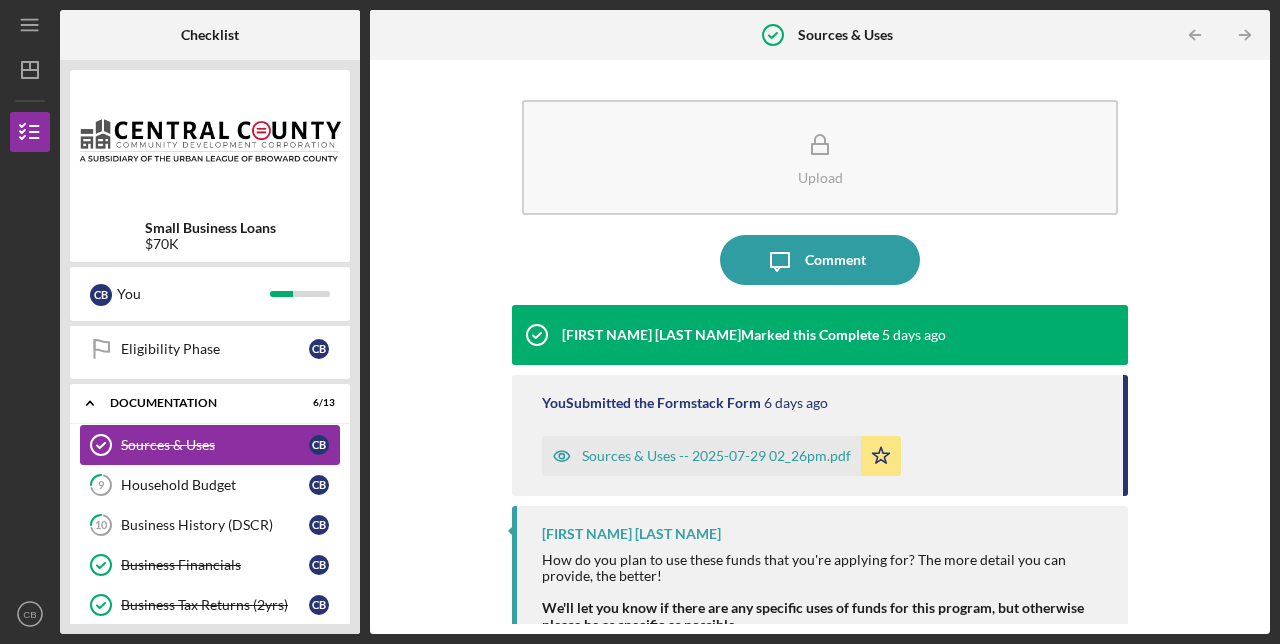 scroll, scrollTop: 312, scrollLeft: 0, axis: vertical 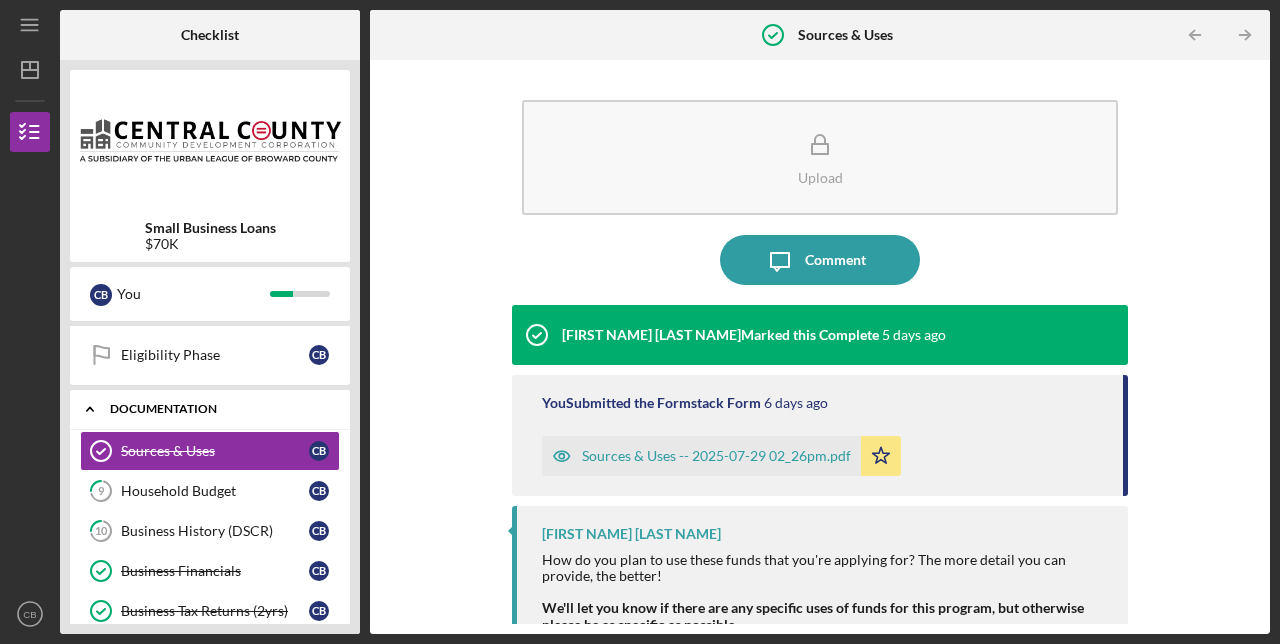 click on "Documentation" at bounding box center (217, 409) 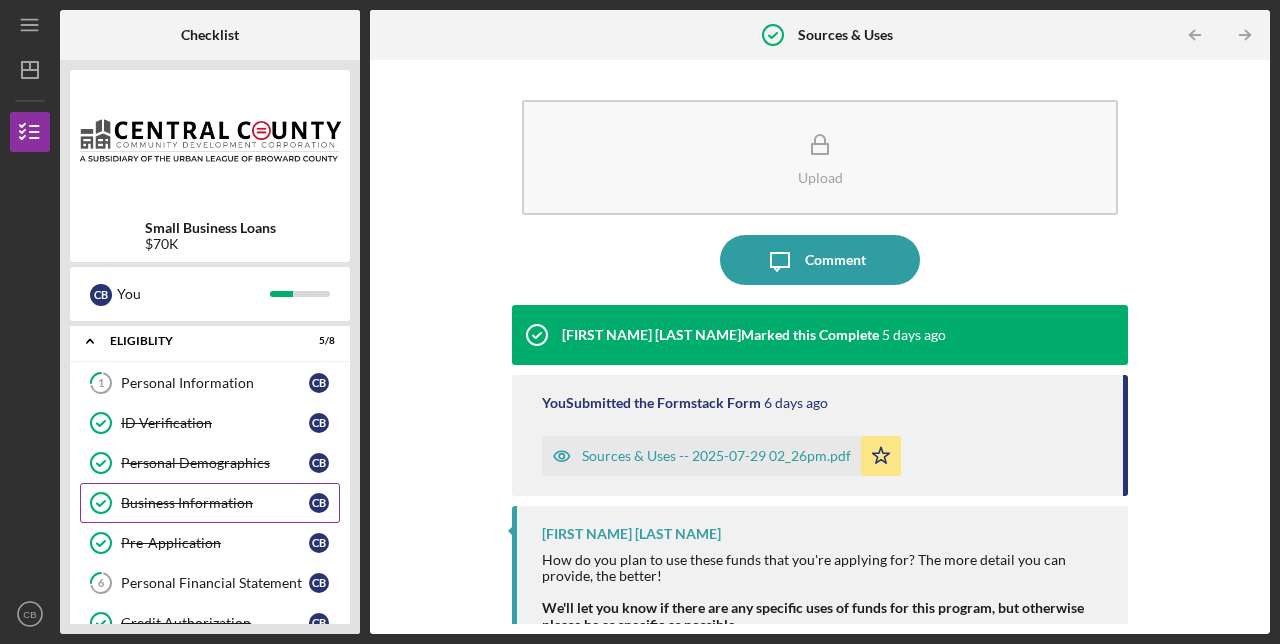 scroll, scrollTop: 0, scrollLeft: 0, axis: both 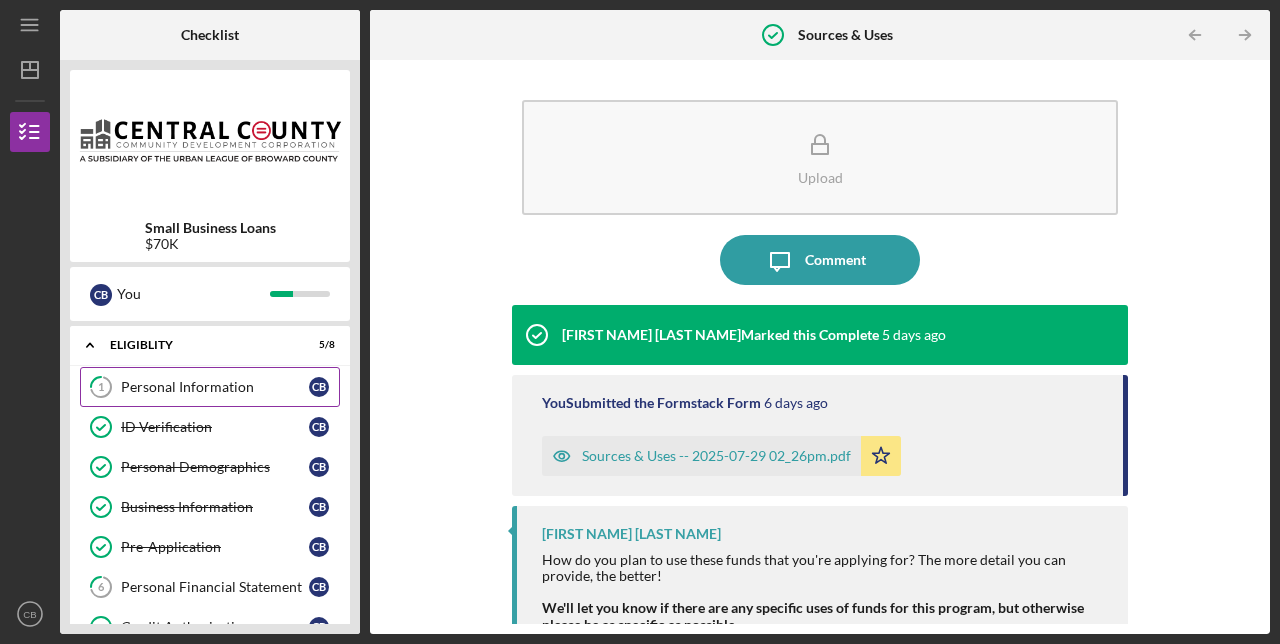 click on "Personal Information" at bounding box center (215, 387) 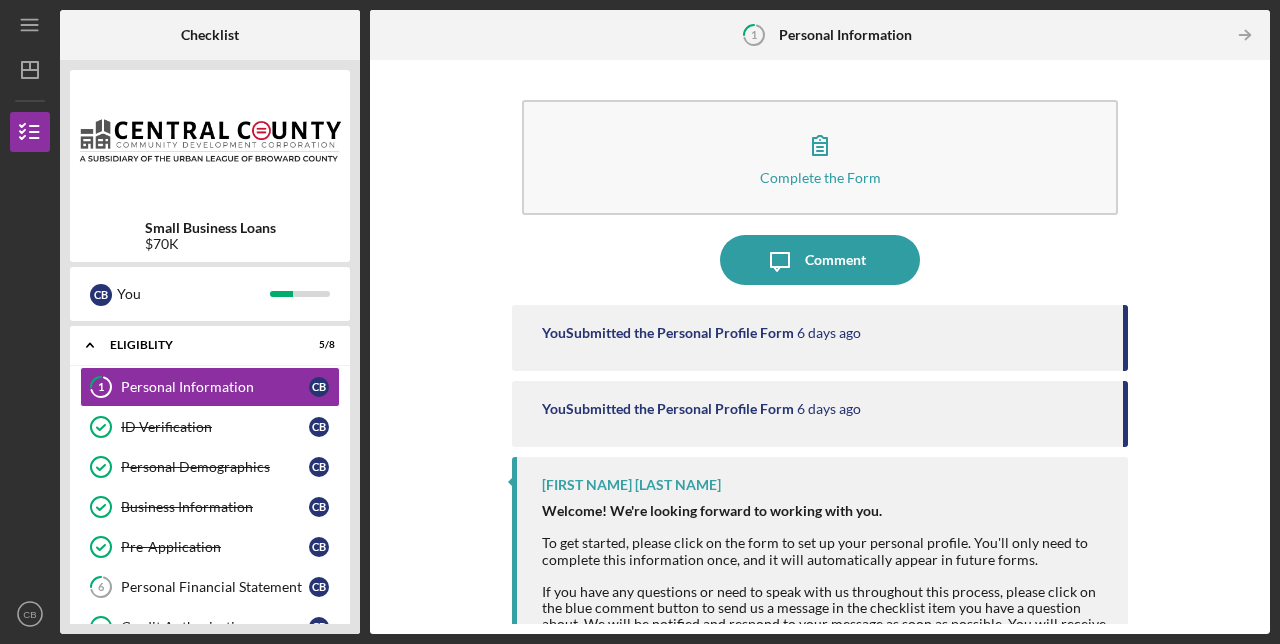 scroll, scrollTop: 125, scrollLeft: 0, axis: vertical 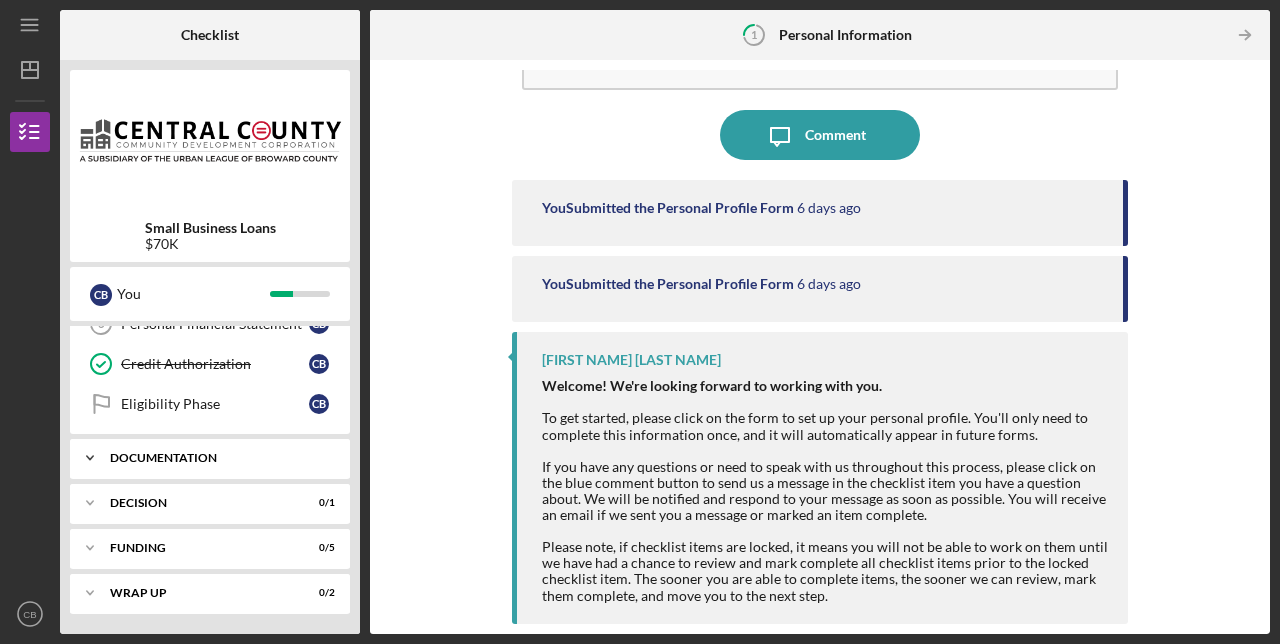 click on "Icon/Expander Documentation 6 / 13" at bounding box center (210, 458) 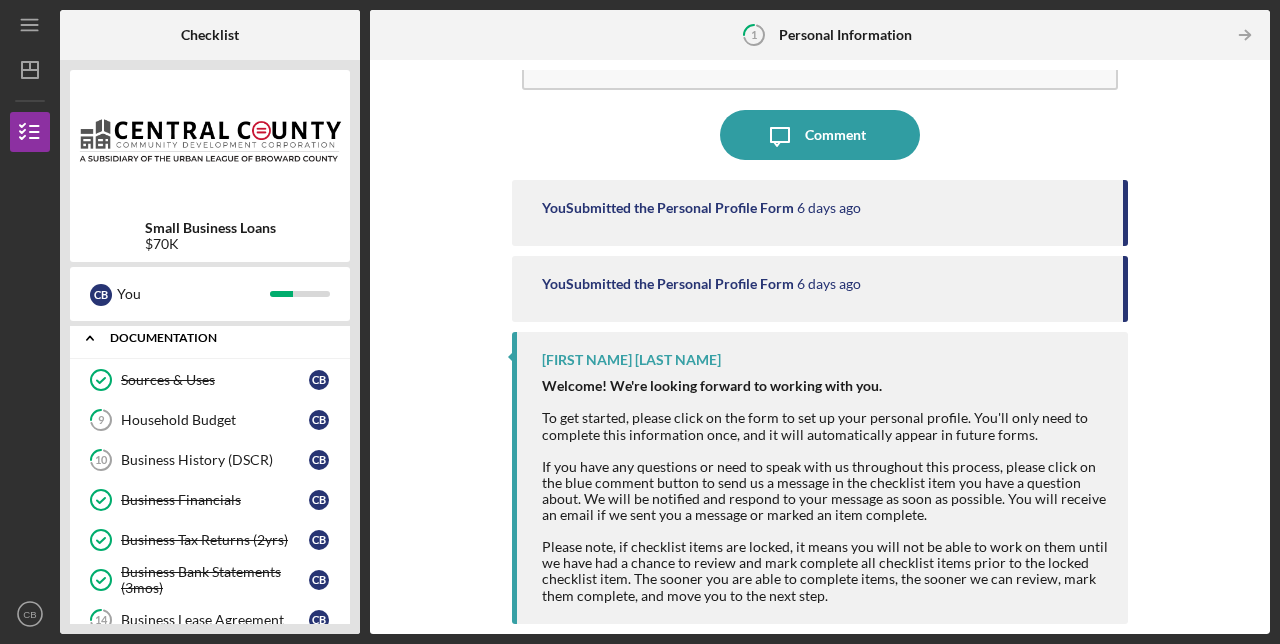 scroll, scrollTop: 382, scrollLeft: 0, axis: vertical 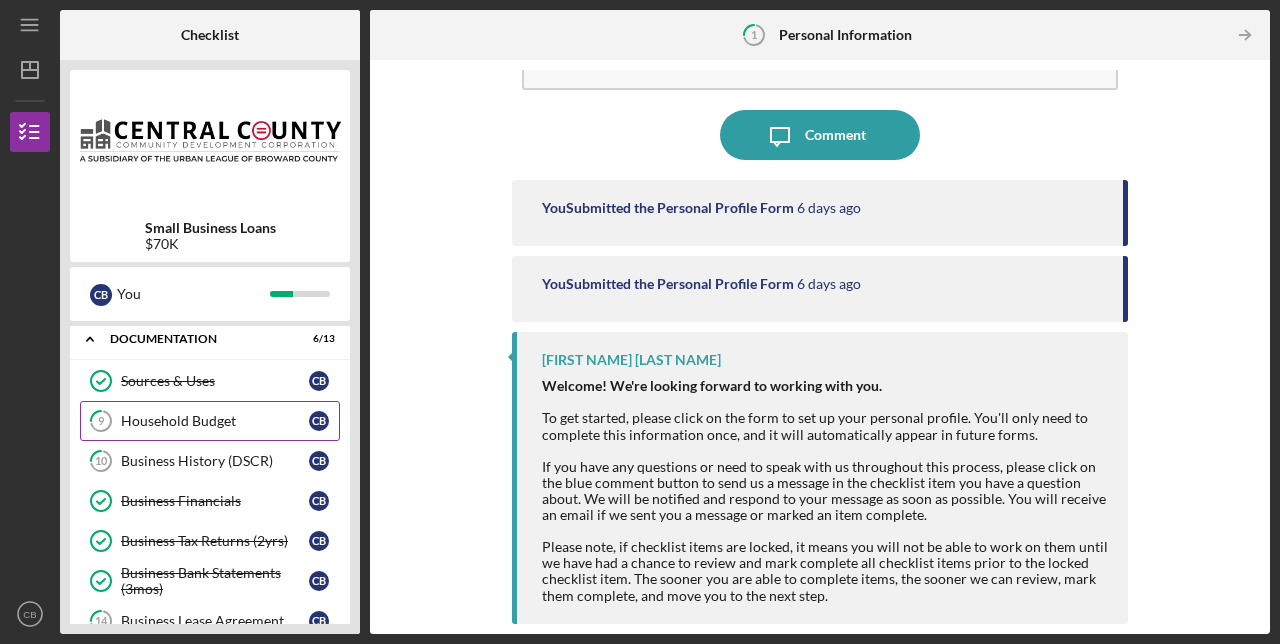 click on "Household Budget" at bounding box center [215, 421] 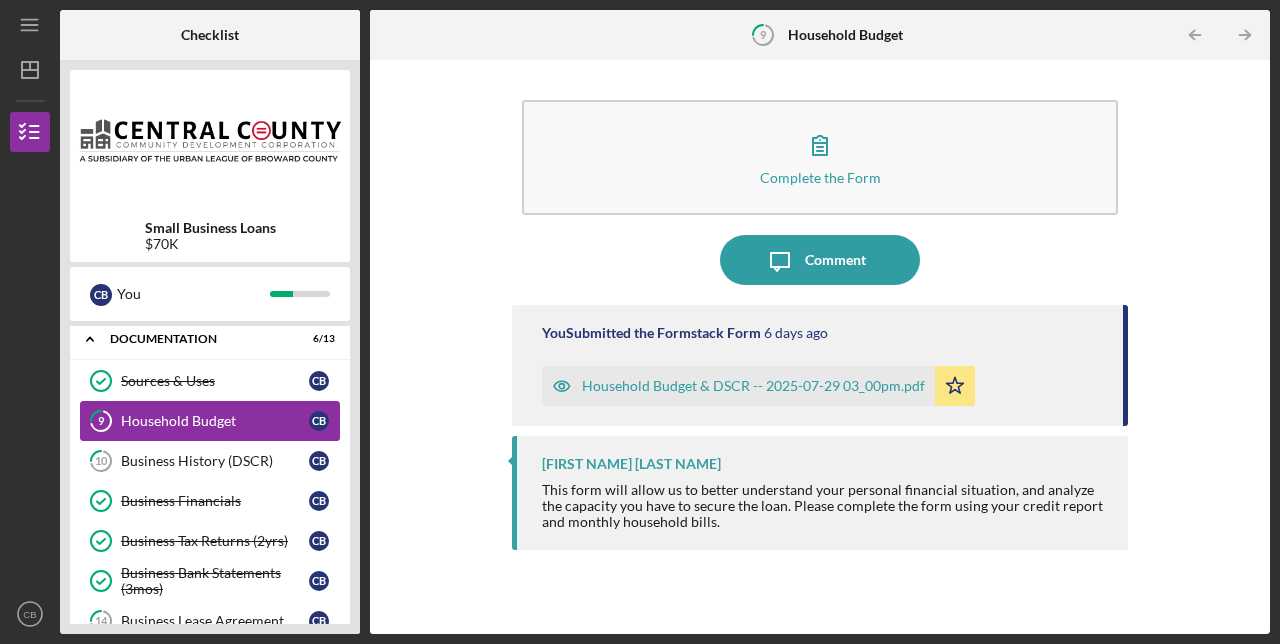 scroll, scrollTop: 0, scrollLeft: 0, axis: both 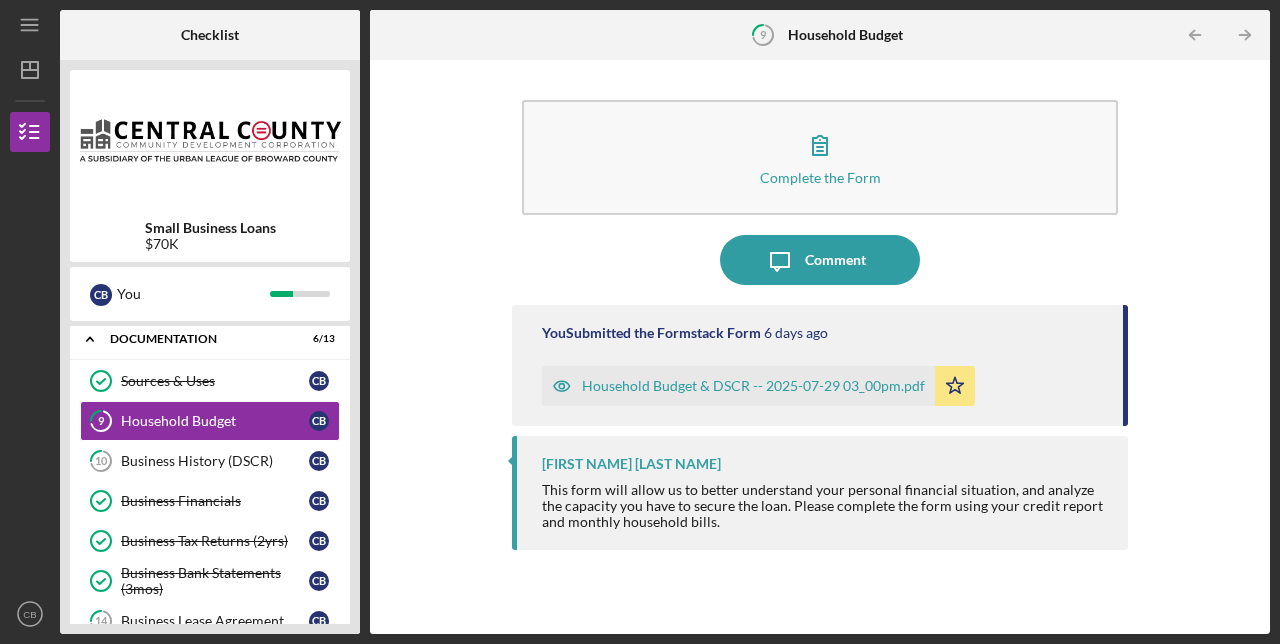 click on "Household Budget & DSCR -- 2025-07-29 03_00pm.pdf" at bounding box center [753, 386] 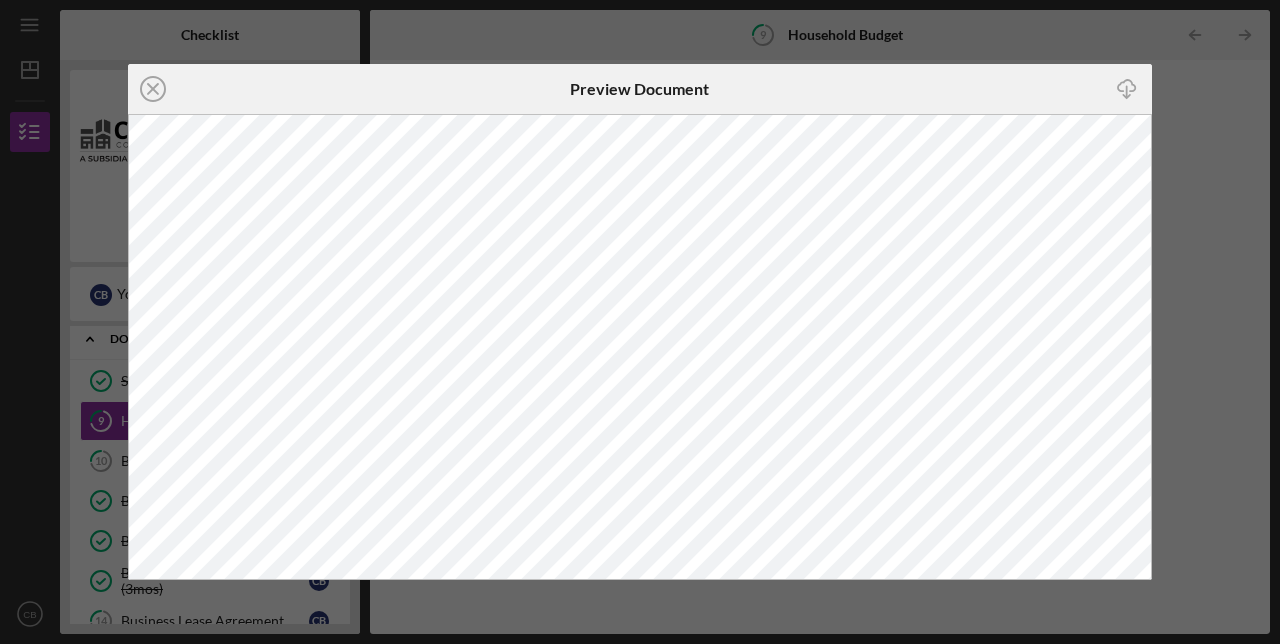 click 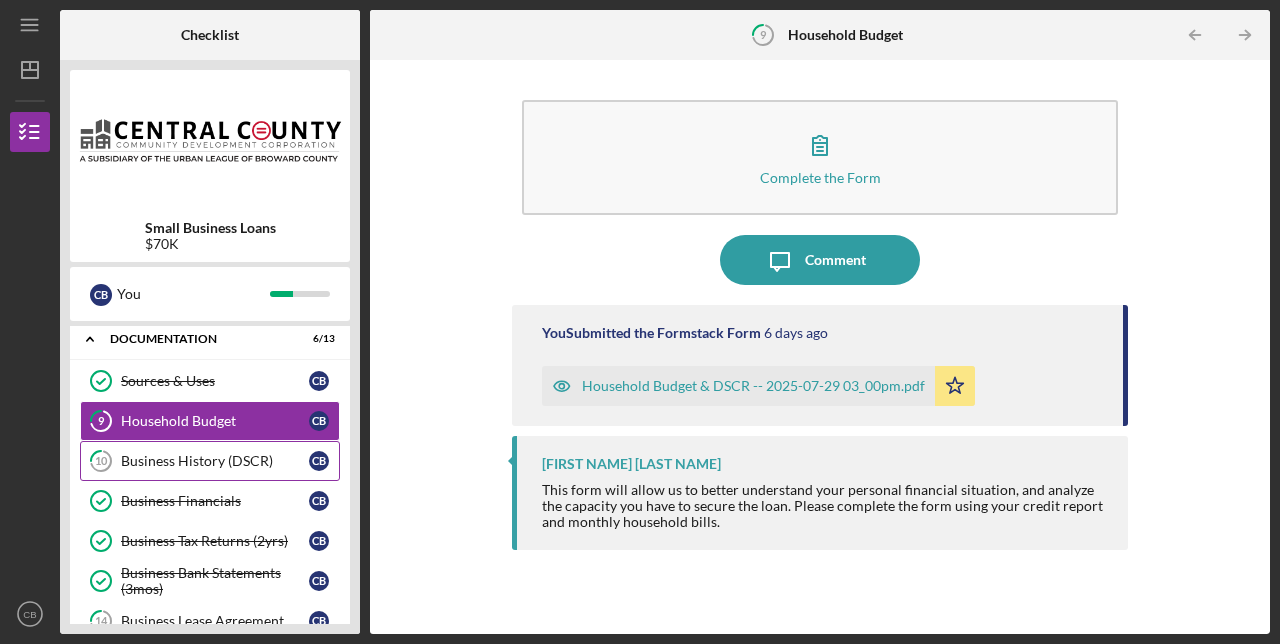 click on "Business History (DSCR)" at bounding box center [215, 461] 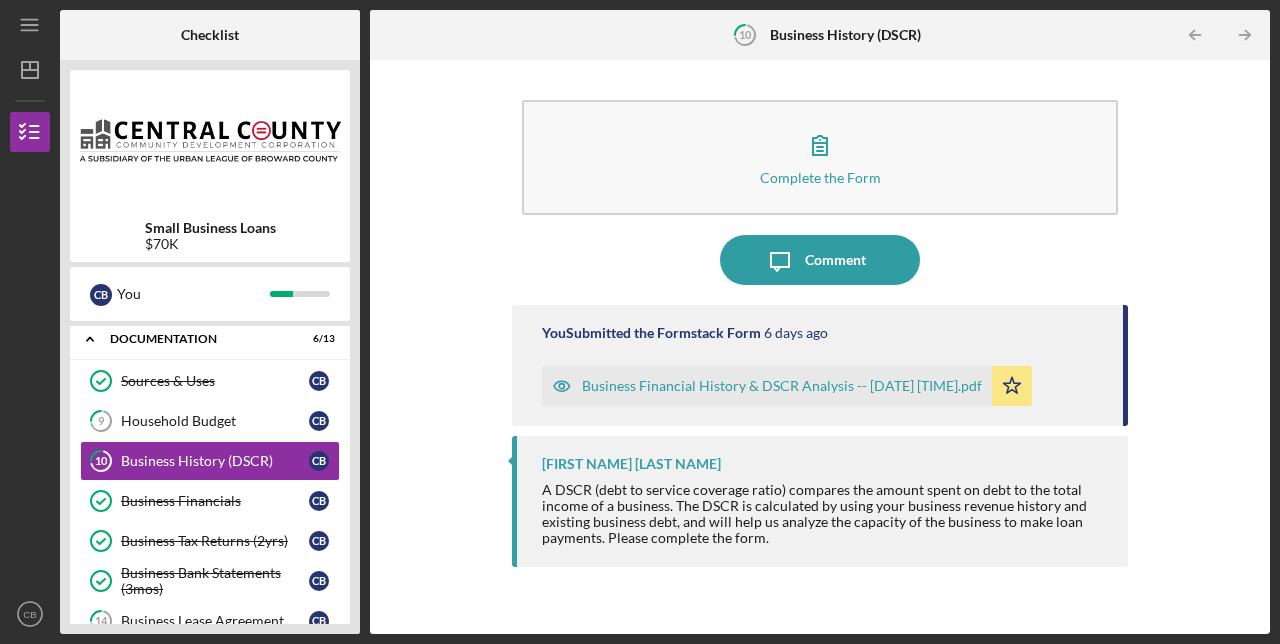 click on "Business Financial History & DSCR Analysis -- [DATE] [TIME].pdf" at bounding box center [767, 386] 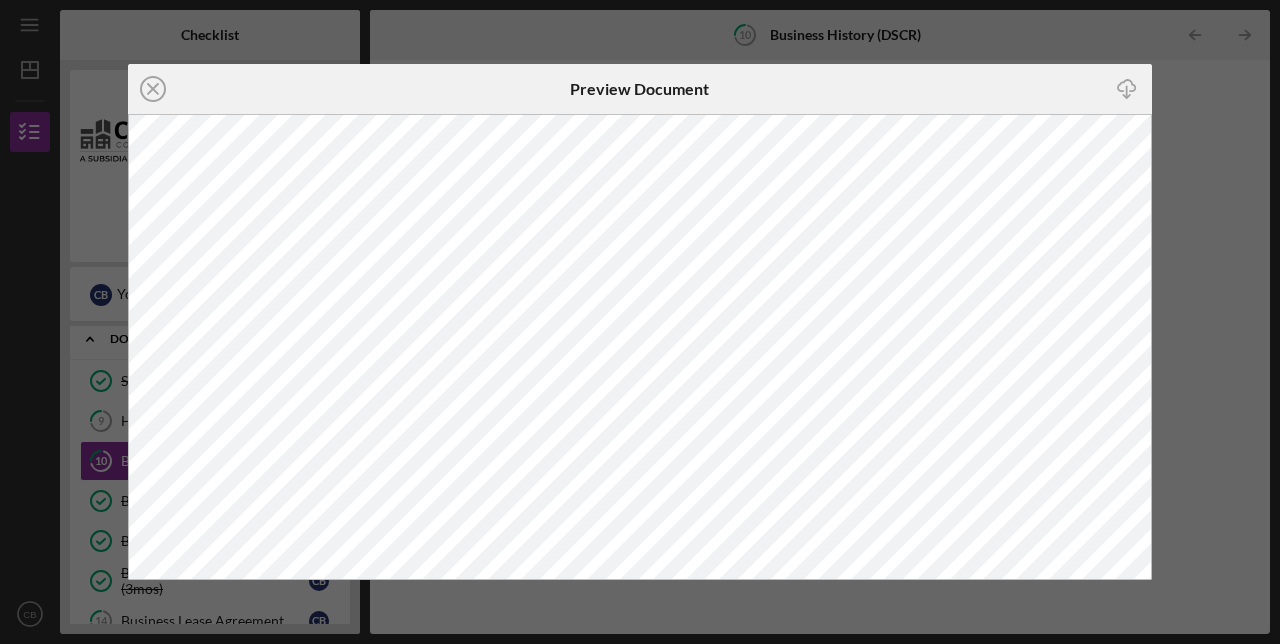 click on "Icon/Download" 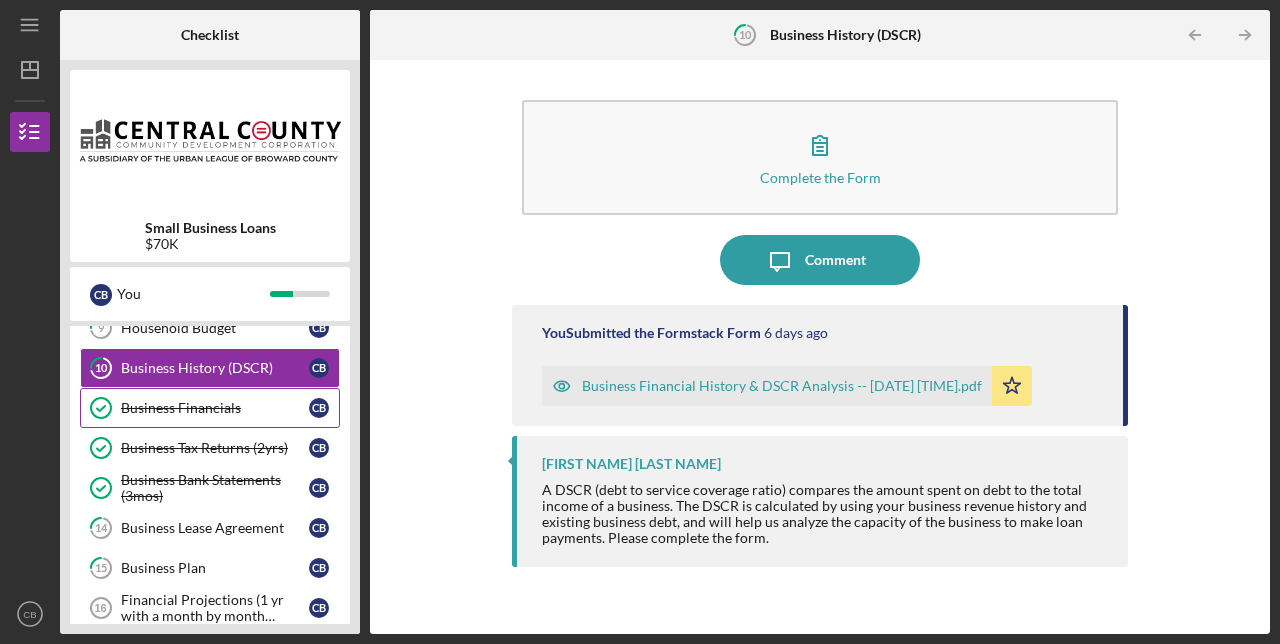 scroll, scrollTop: 482, scrollLeft: 0, axis: vertical 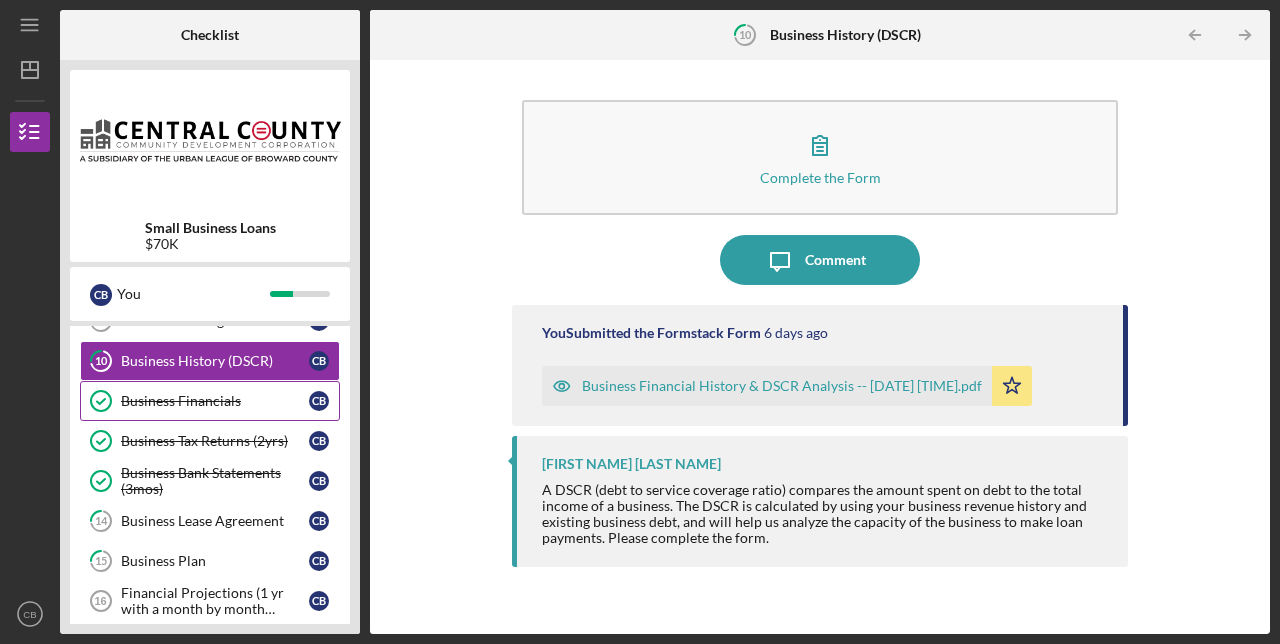 click on "Business Financials" at bounding box center [215, 401] 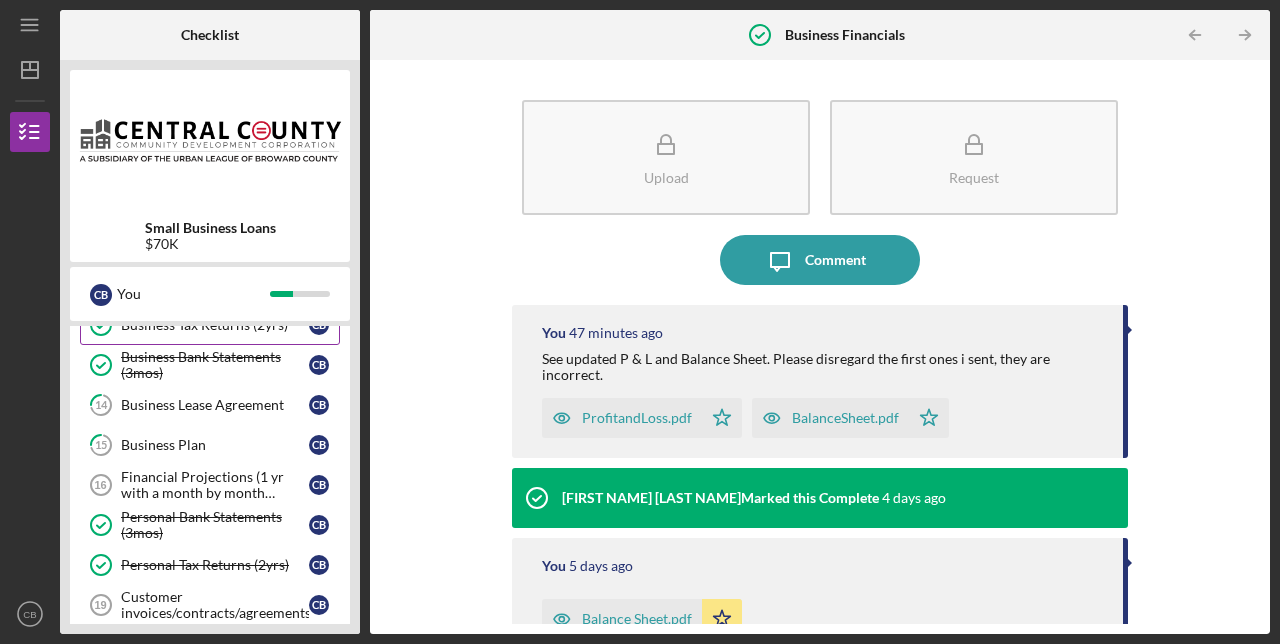 scroll, scrollTop: 599, scrollLeft: 0, axis: vertical 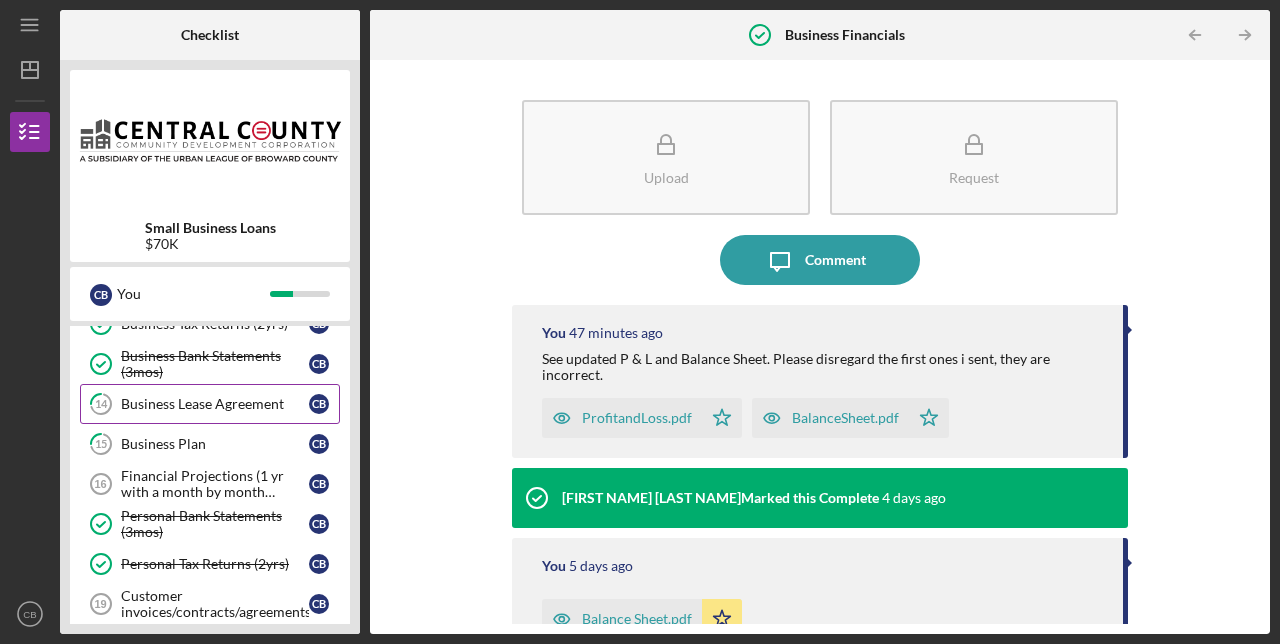 click on "Business Lease Agreement" at bounding box center (215, 404) 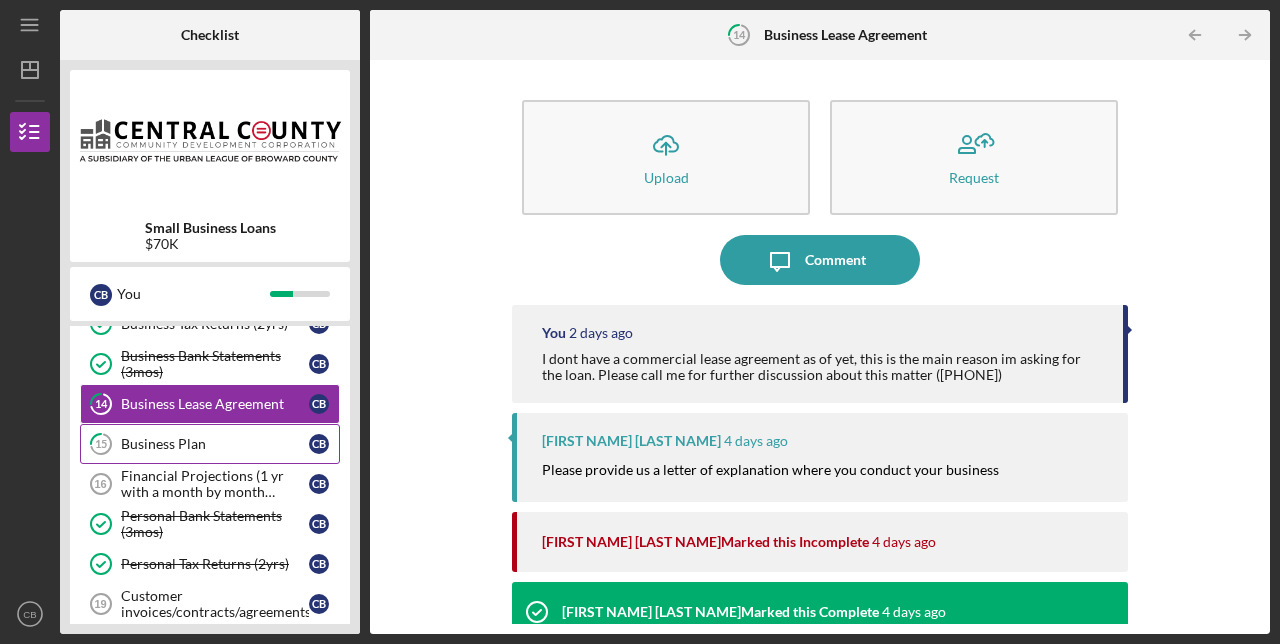click on "Business Plan" at bounding box center [215, 444] 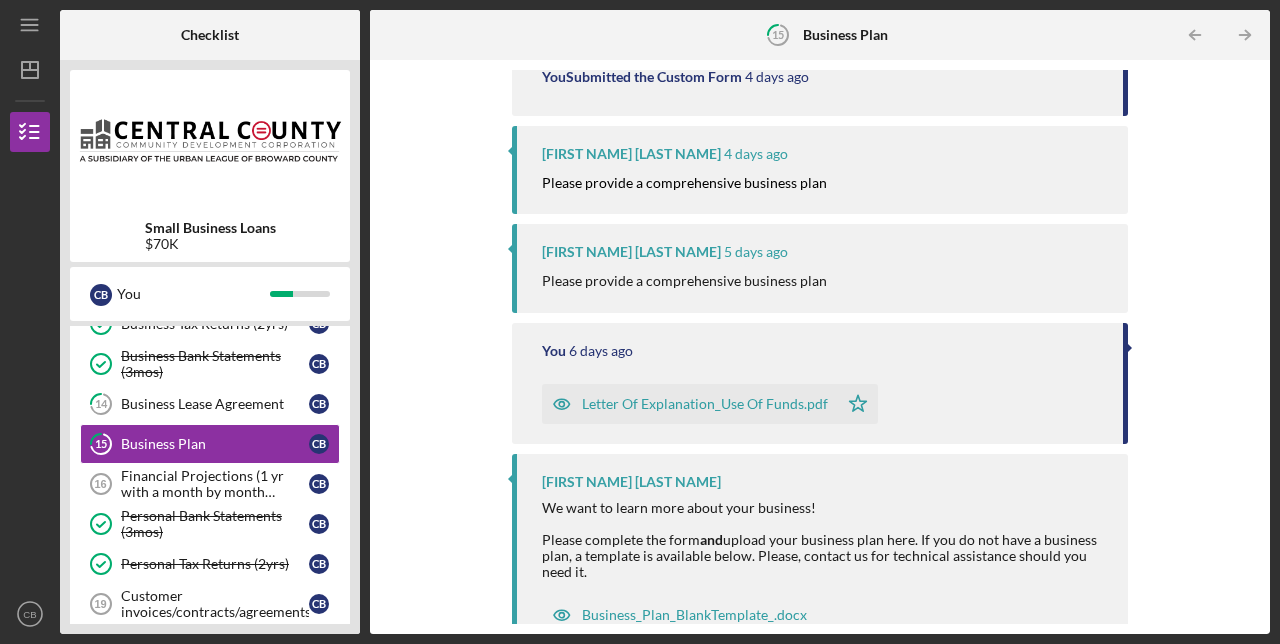 scroll, scrollTop: 667, scrollLeft: 0, axis: vertical 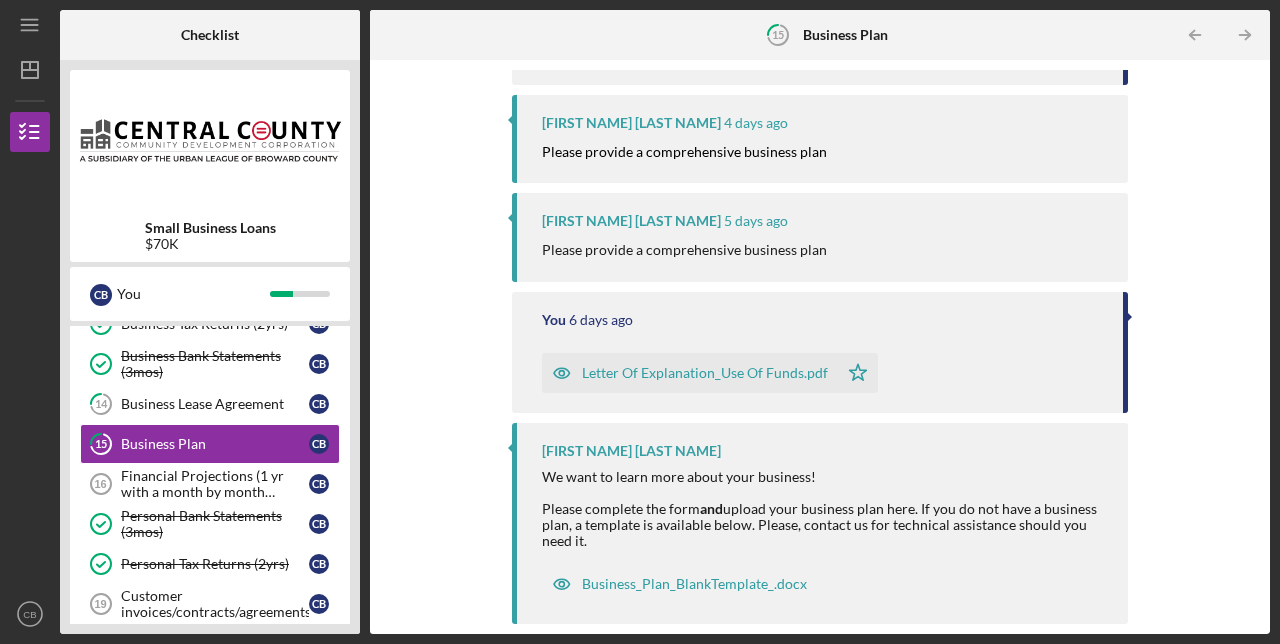 click on "Letter Of Explanation_Use Of Funds.pdf" at bounding box center [705, 373] 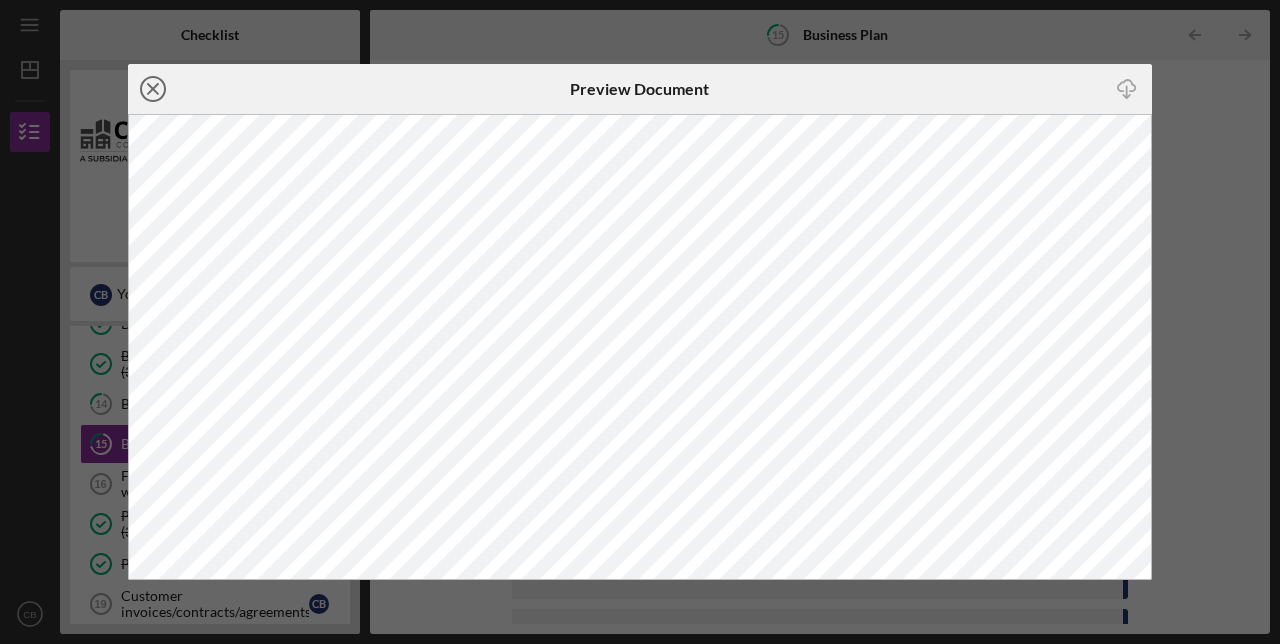 click on "Icon/Close" 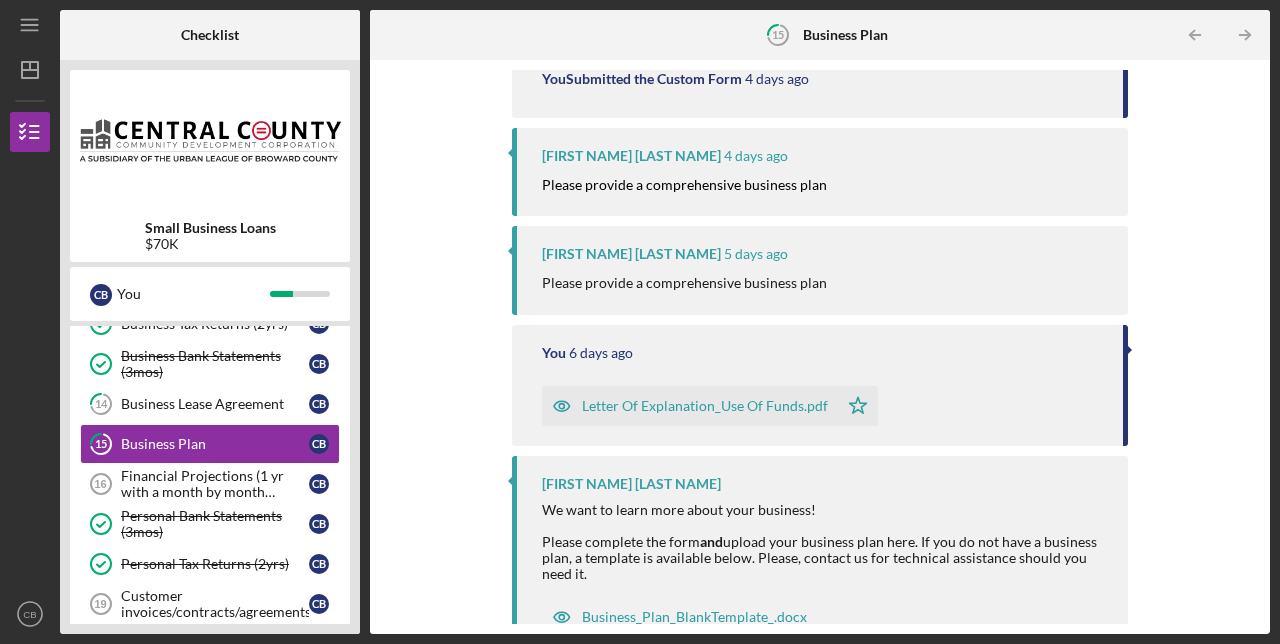 scroll, scrollTop: 667, scrollLeft: 0, axis: vertical 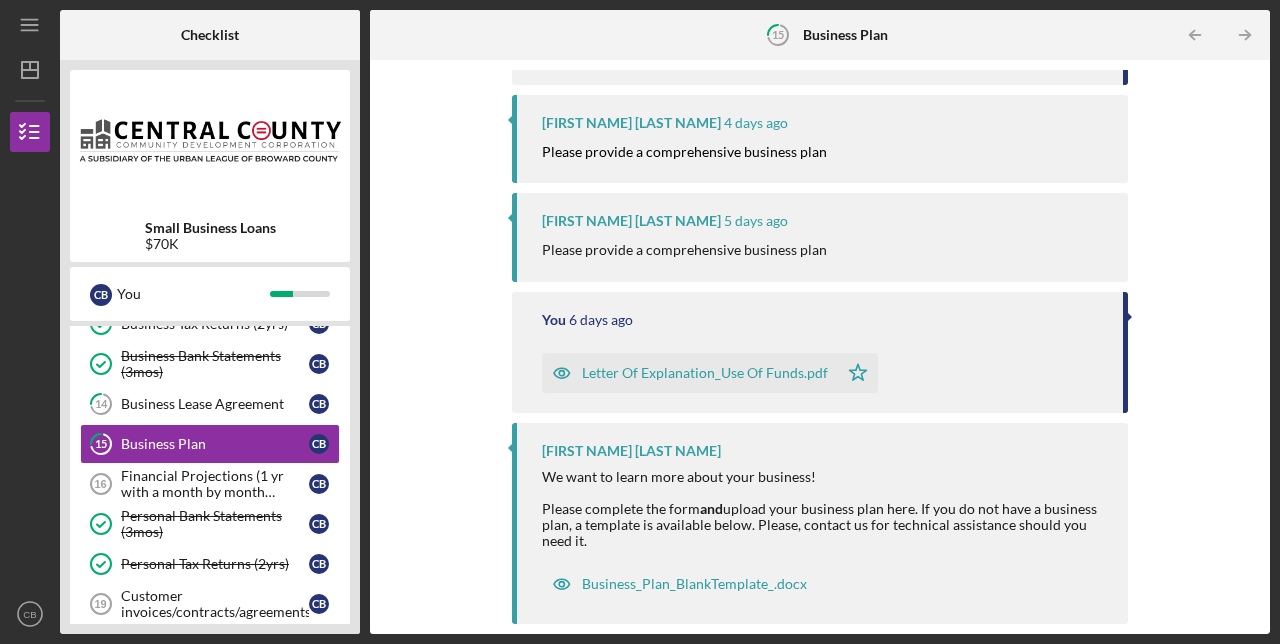 click on "Letter Of Explanation_Use Of Funds.pdf" at bounding box center [705, 373] 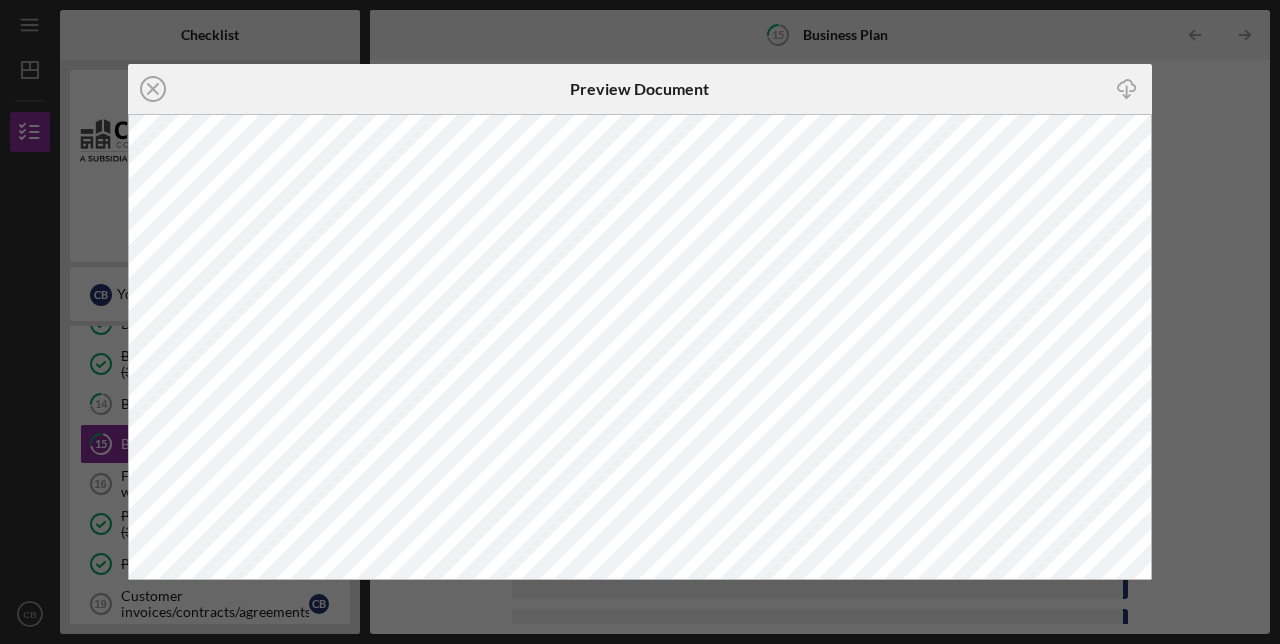 click 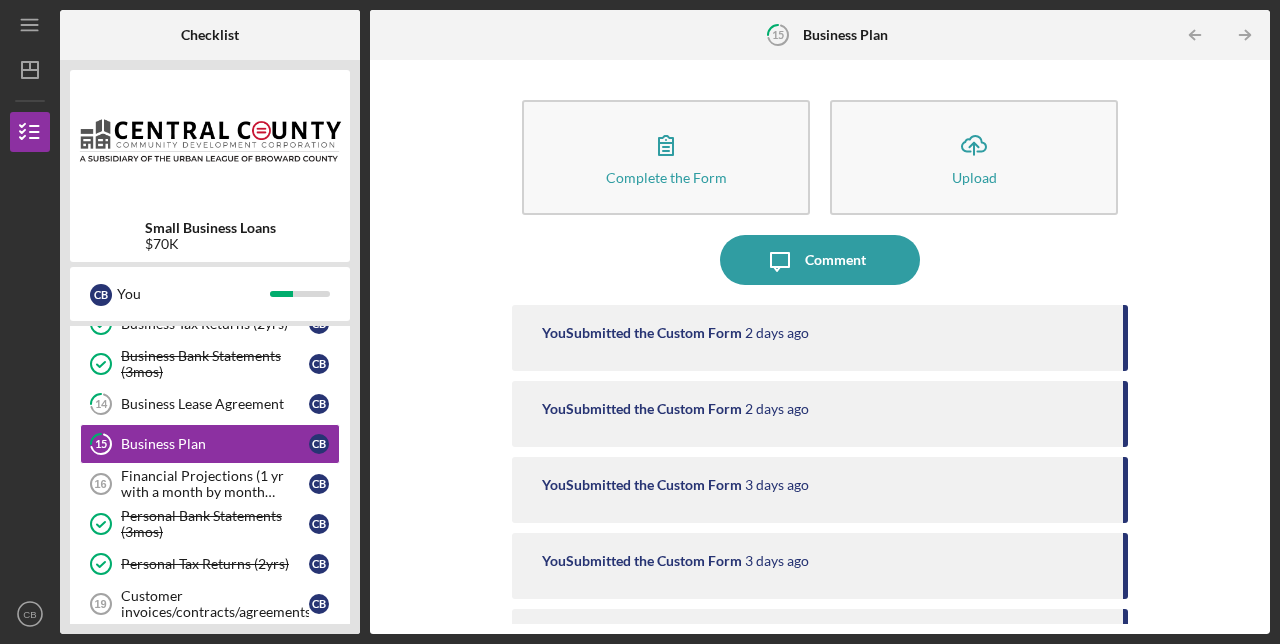 scroll, scrollTop: 0, scrollLeft: 0, axis: both 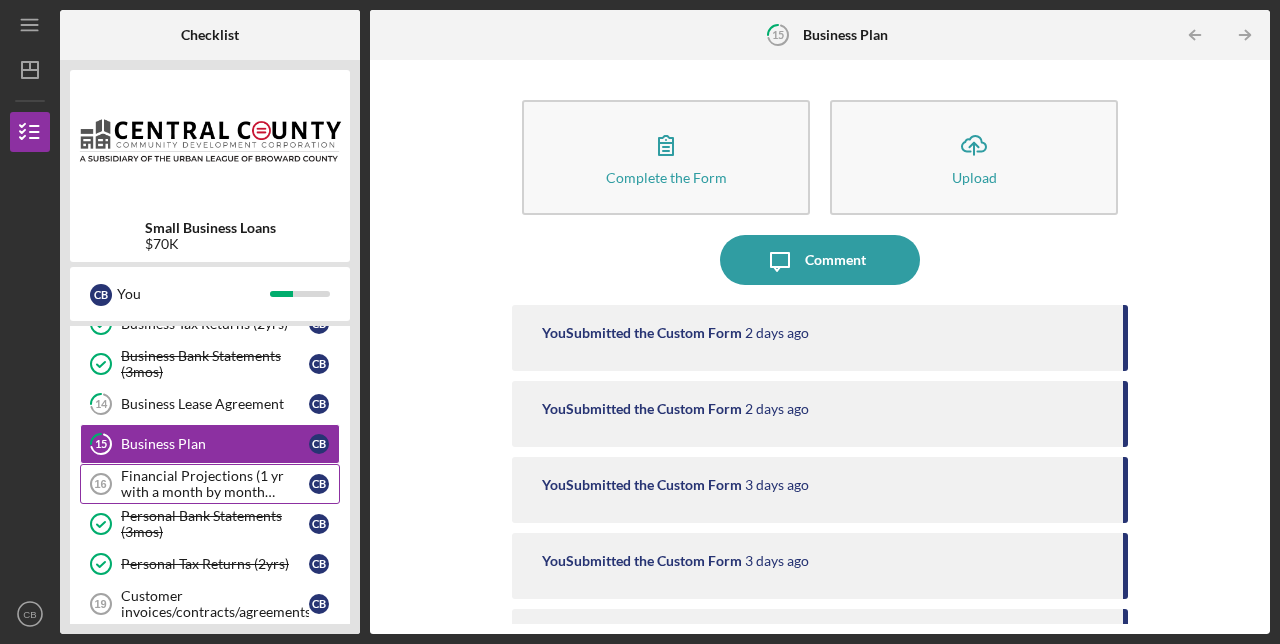 click on "Financial Projections (1 yr with a month by month breakdown)" at bounding box center (215, 484) 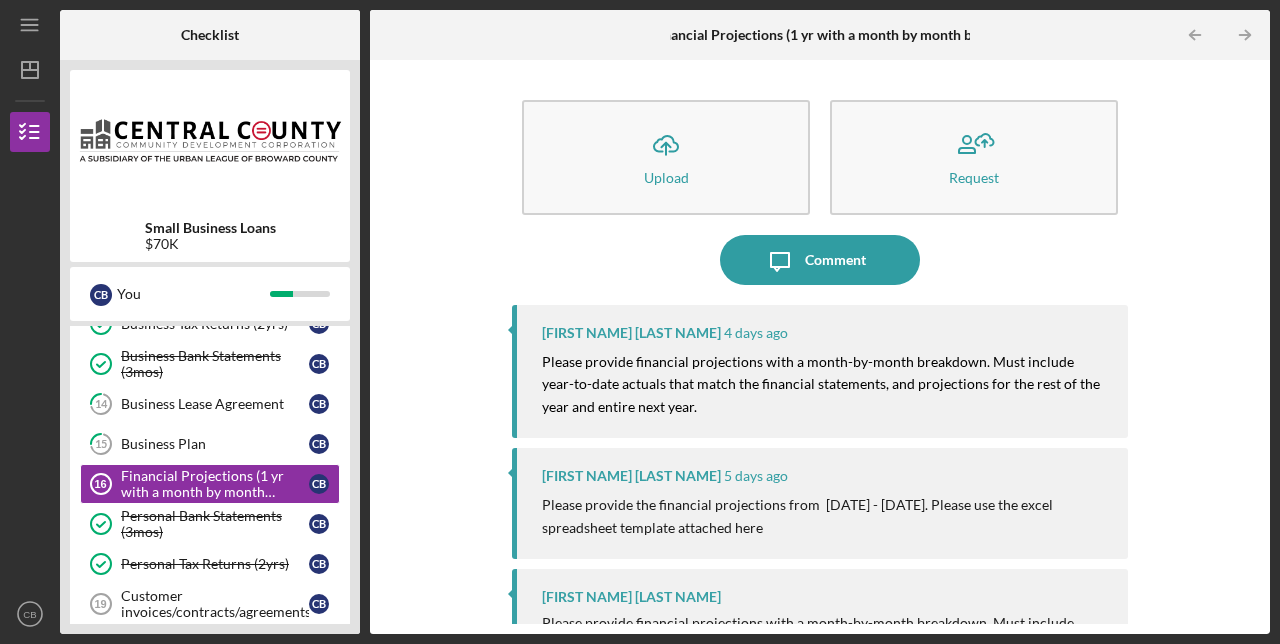 scroll, scrollTop: 141, scrollLeft: 0, axis: vertical 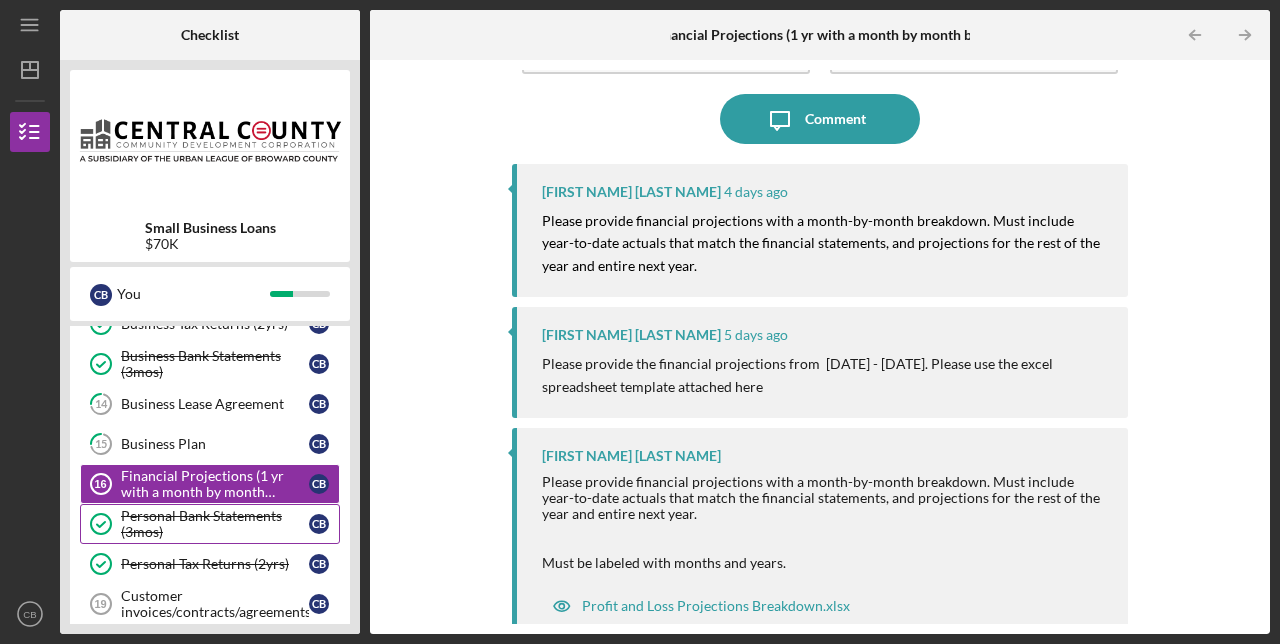 click on "Personal Bank Statements (3mos)" at bounding box center (215, 524) 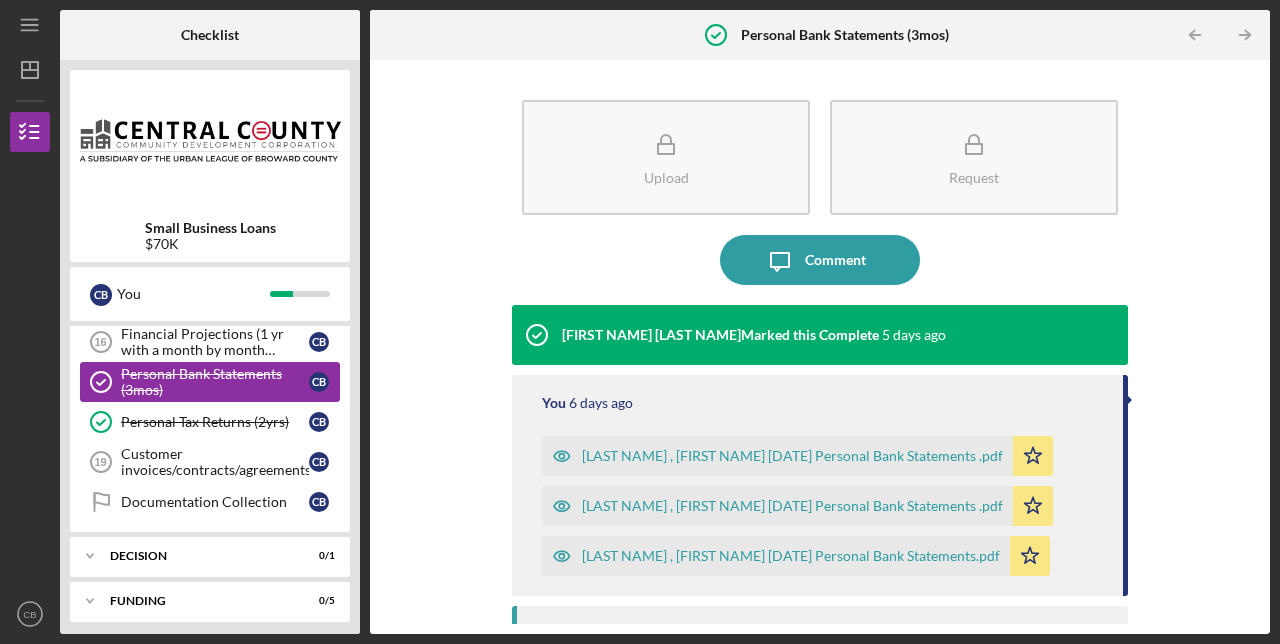 scroll, scrollTop: 748, scrollLeft: 0, axis: vertical 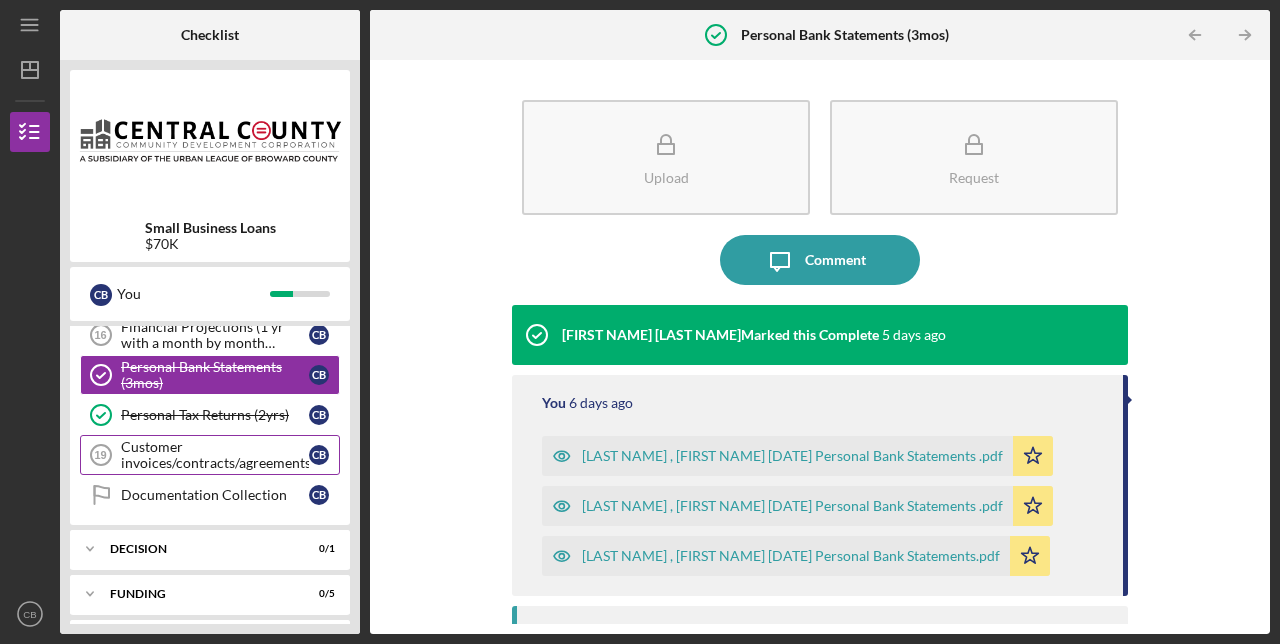 click on "Customer invoices/contracts/agreements" at bounding box center [215, 455] 